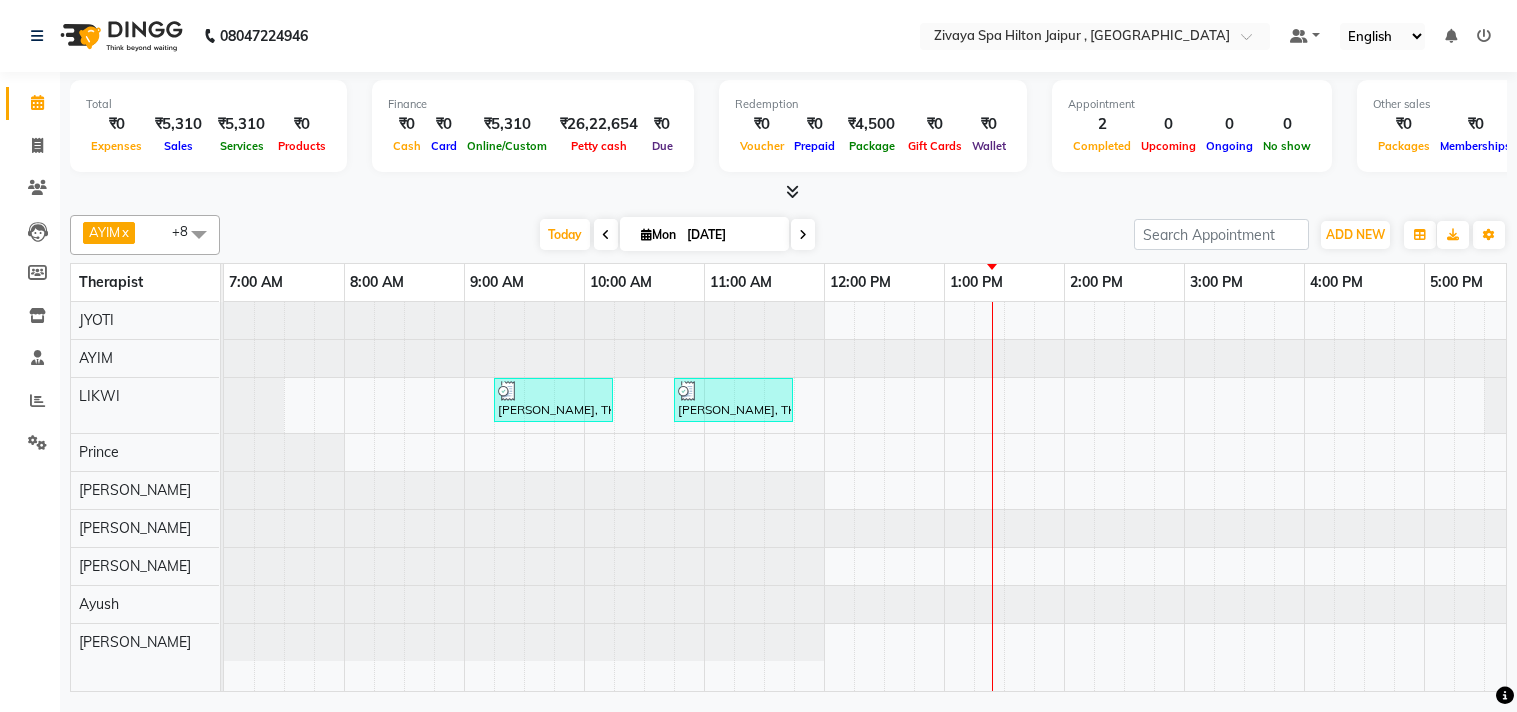 scroll, scrollTop: 0, scrollLeft: 0, axis: both 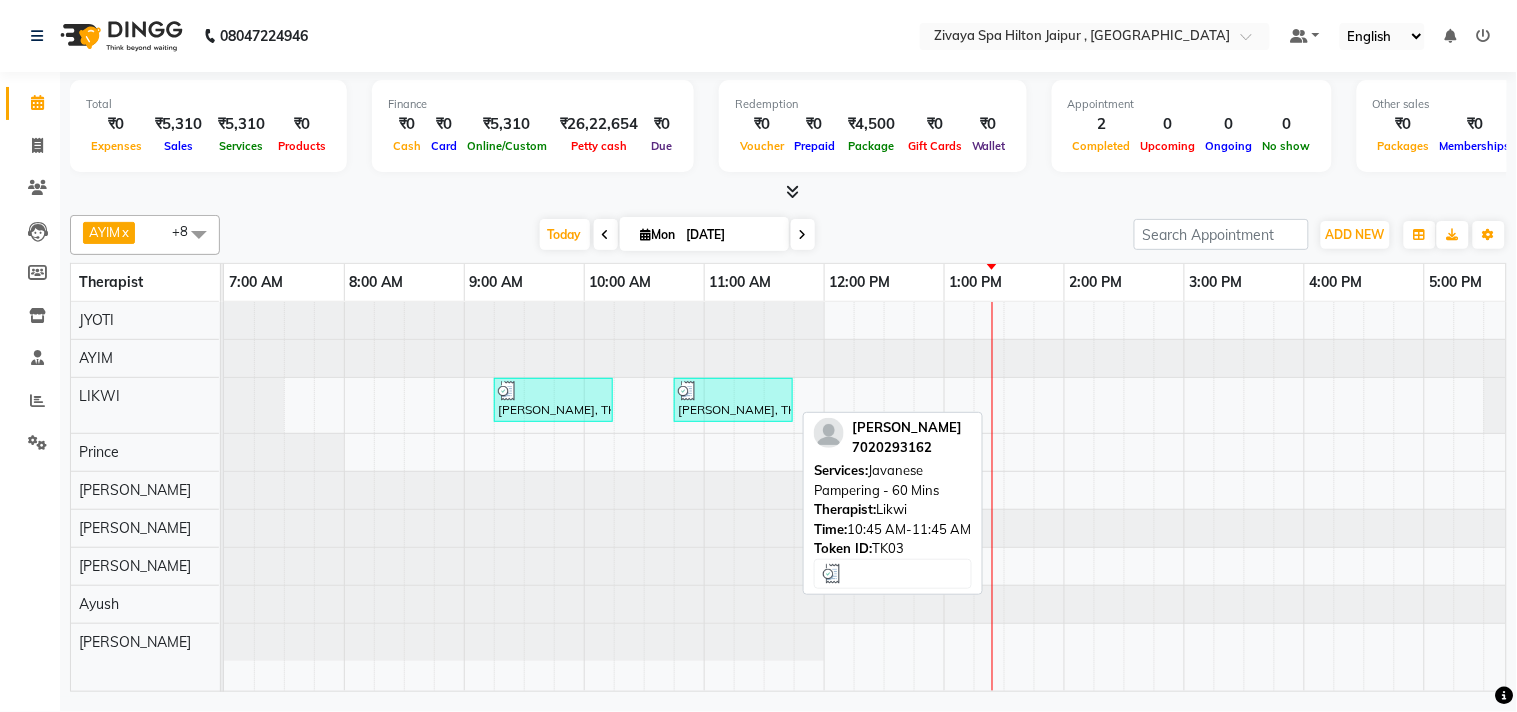 click on "[PERSON_NAME], TK03, 10:45 AM-11:45 AM, Javanese Pampering - 60 Mins" at bounding box center (733, 400) 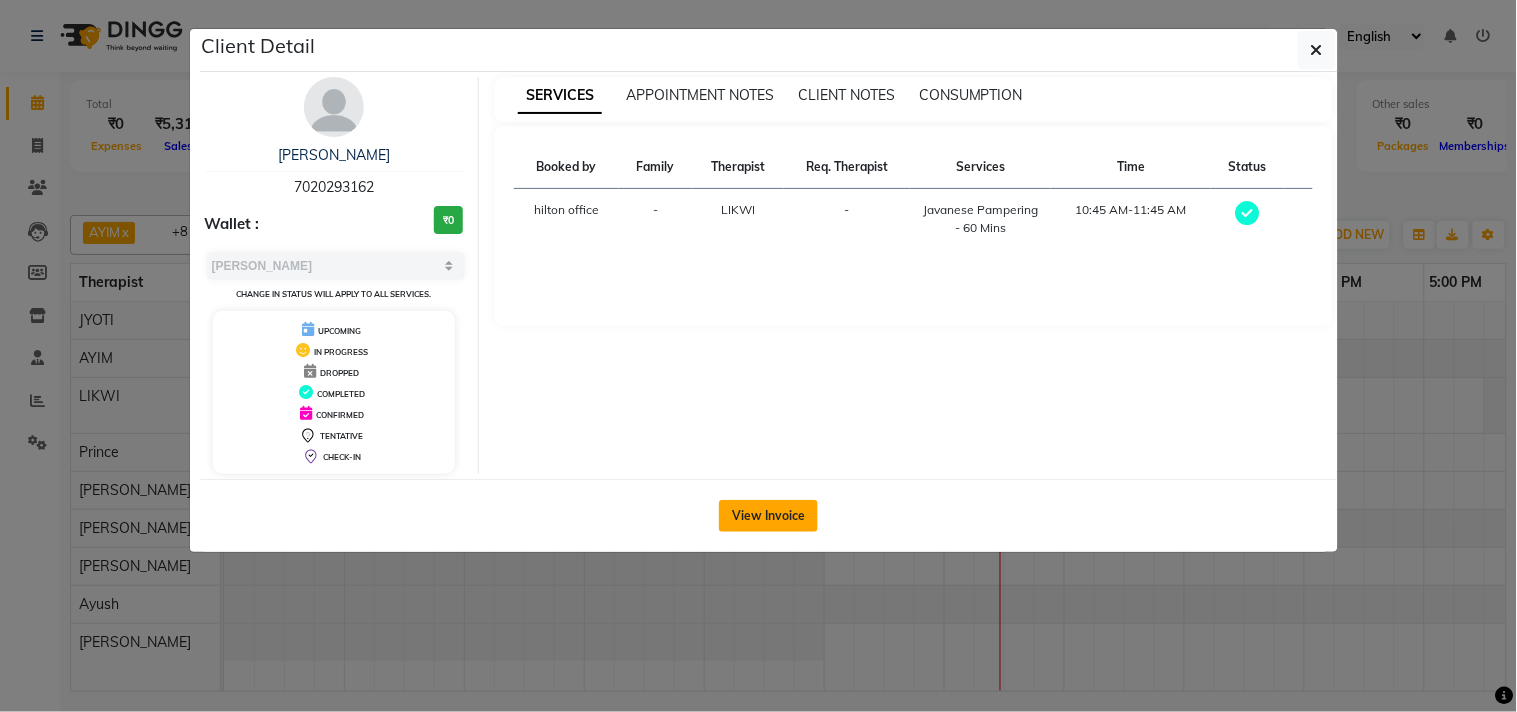 click on "View Invoice" 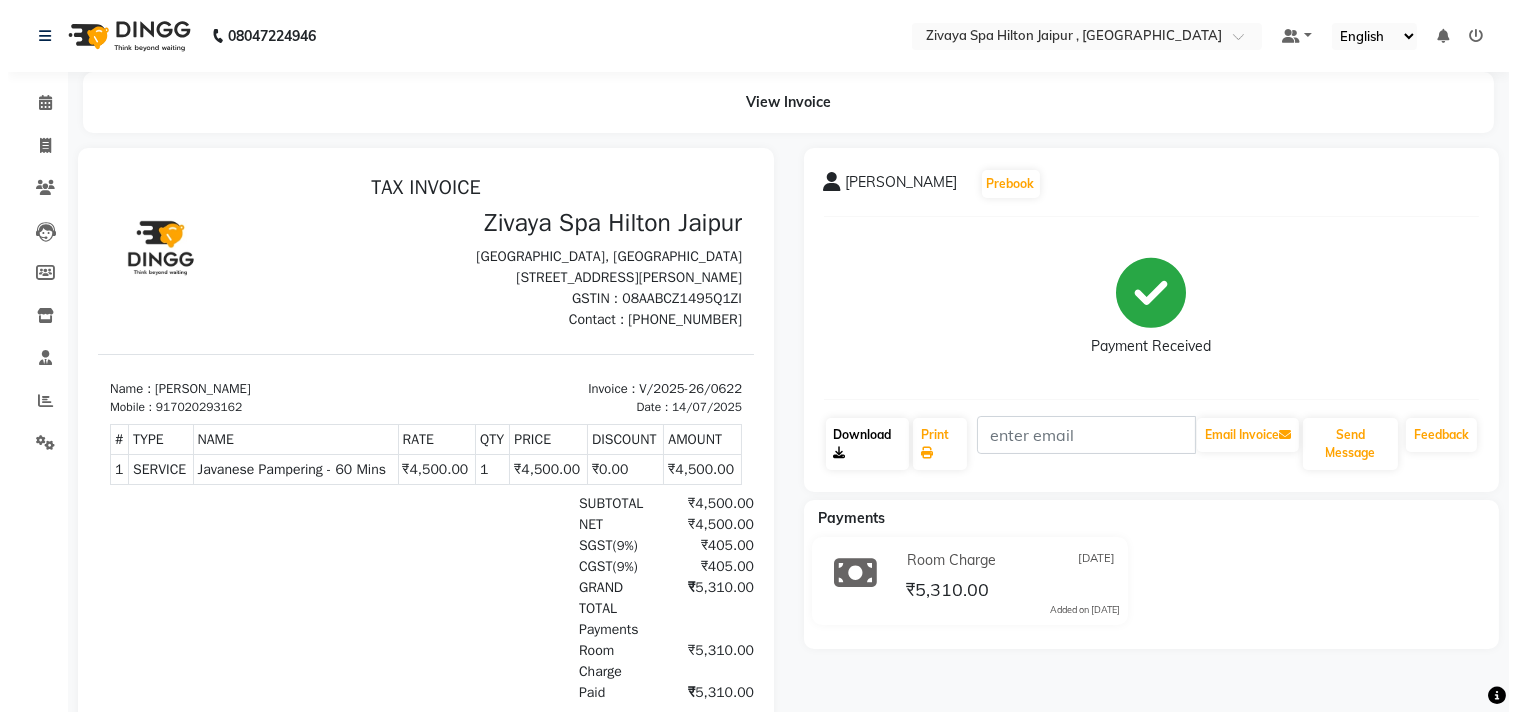 scroll, scrollTop: 0, scrollLeft: 0, axis: both 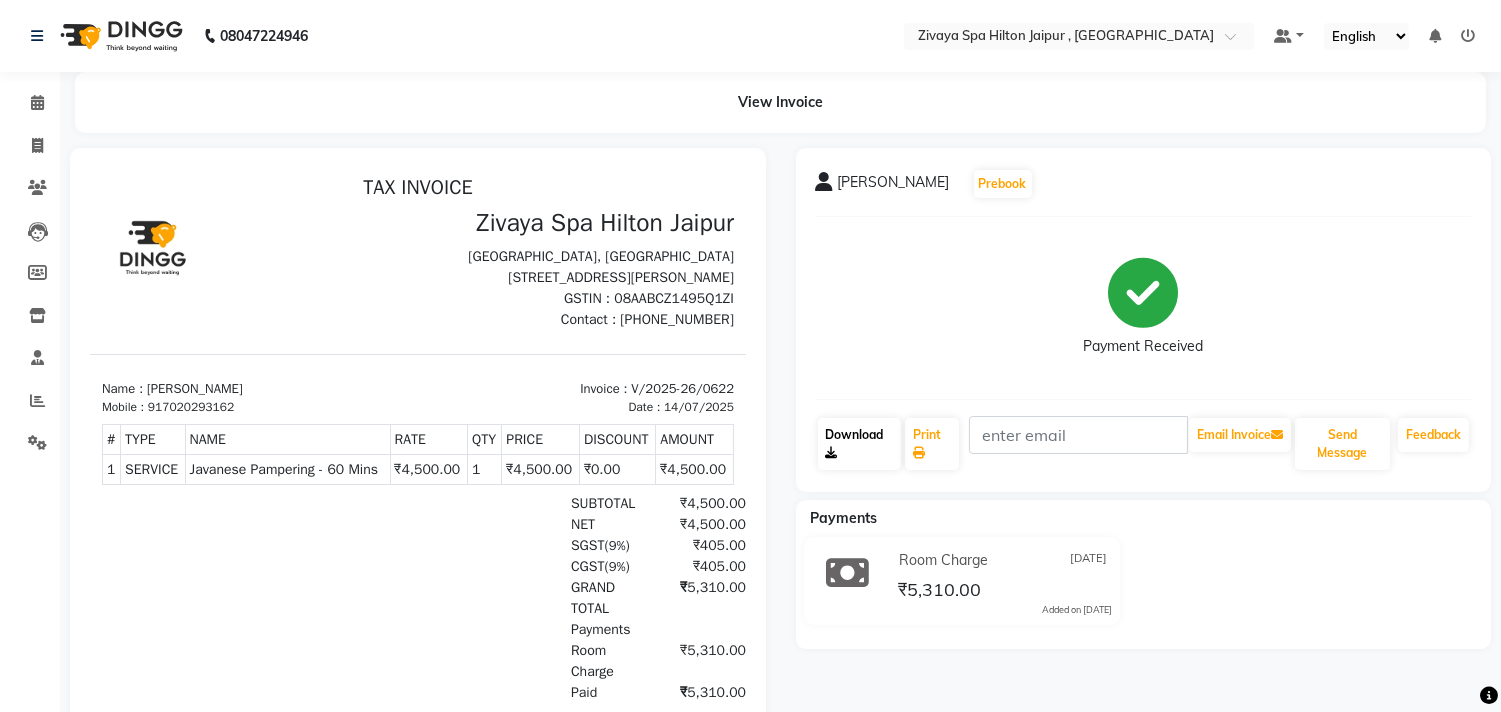 click on "Download" 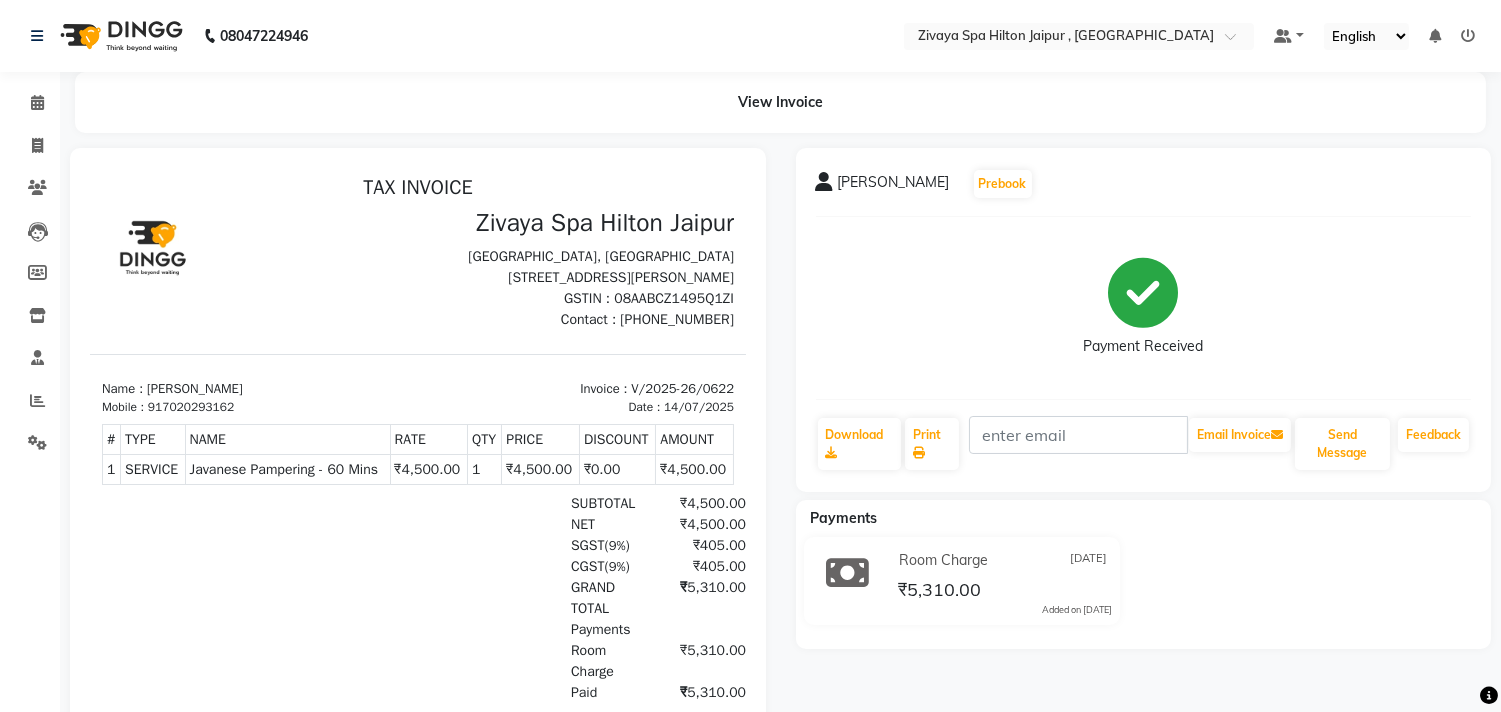 drag, startPoint x: 151, startPoint y: 396, endPoint x: 201, endPoint y: 396, distance: 50 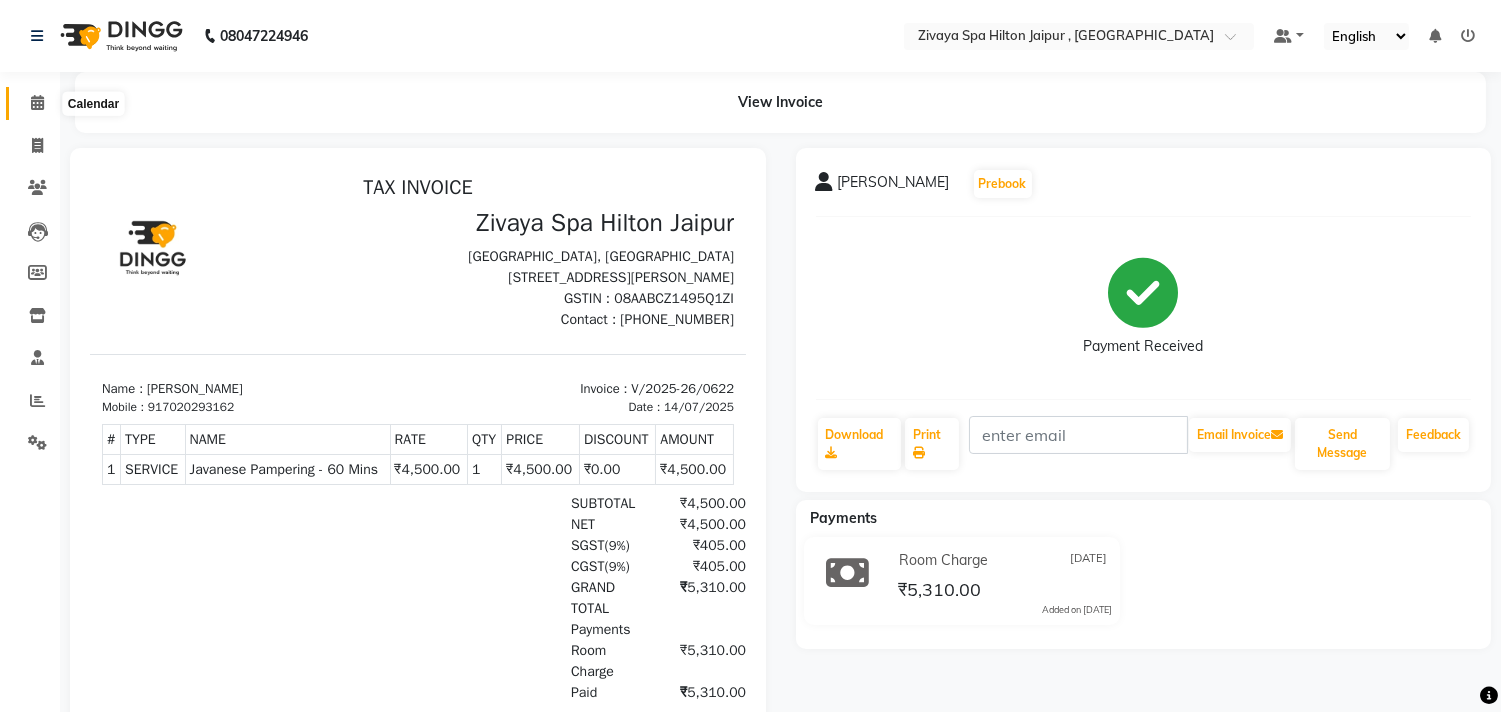 click 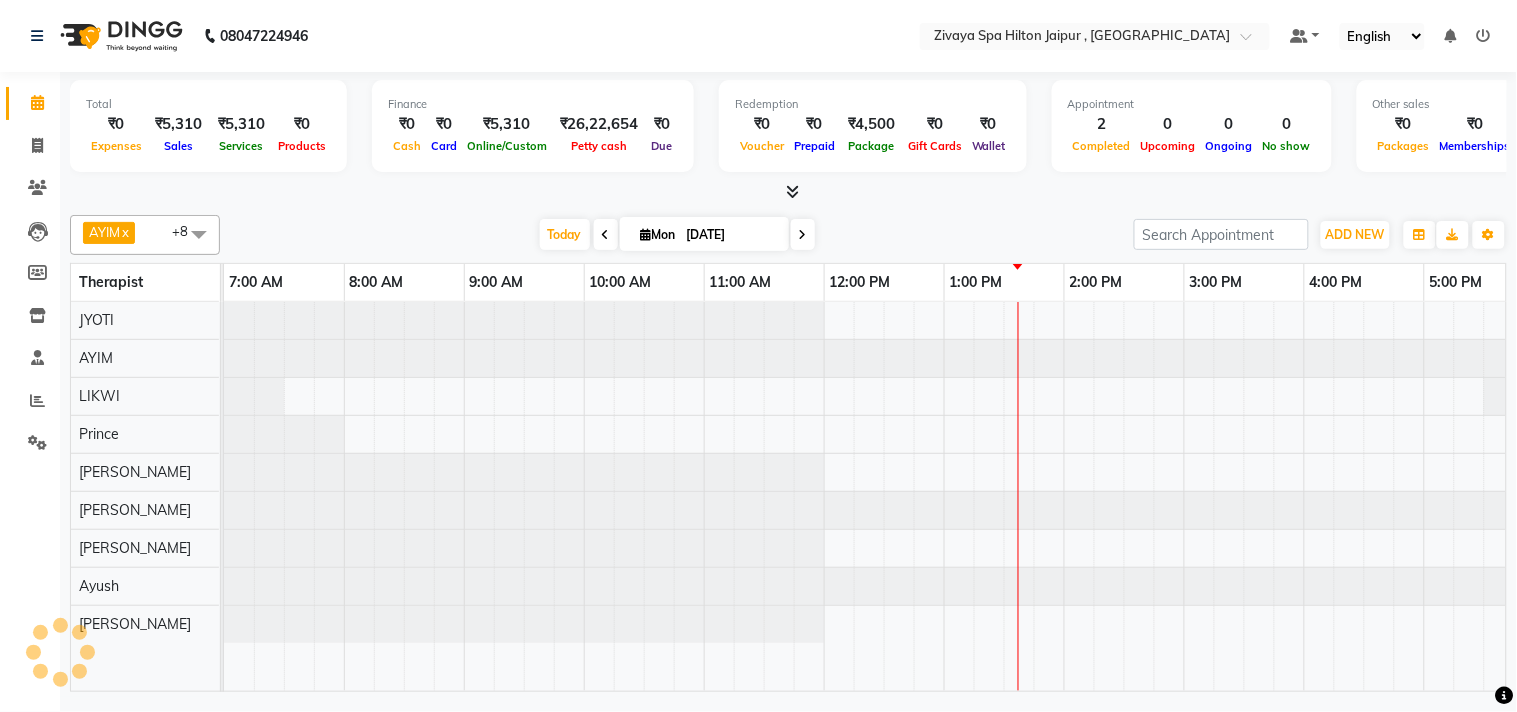 scroll, scrollTop: 0, scrollLeft: 637, axis: horizontal 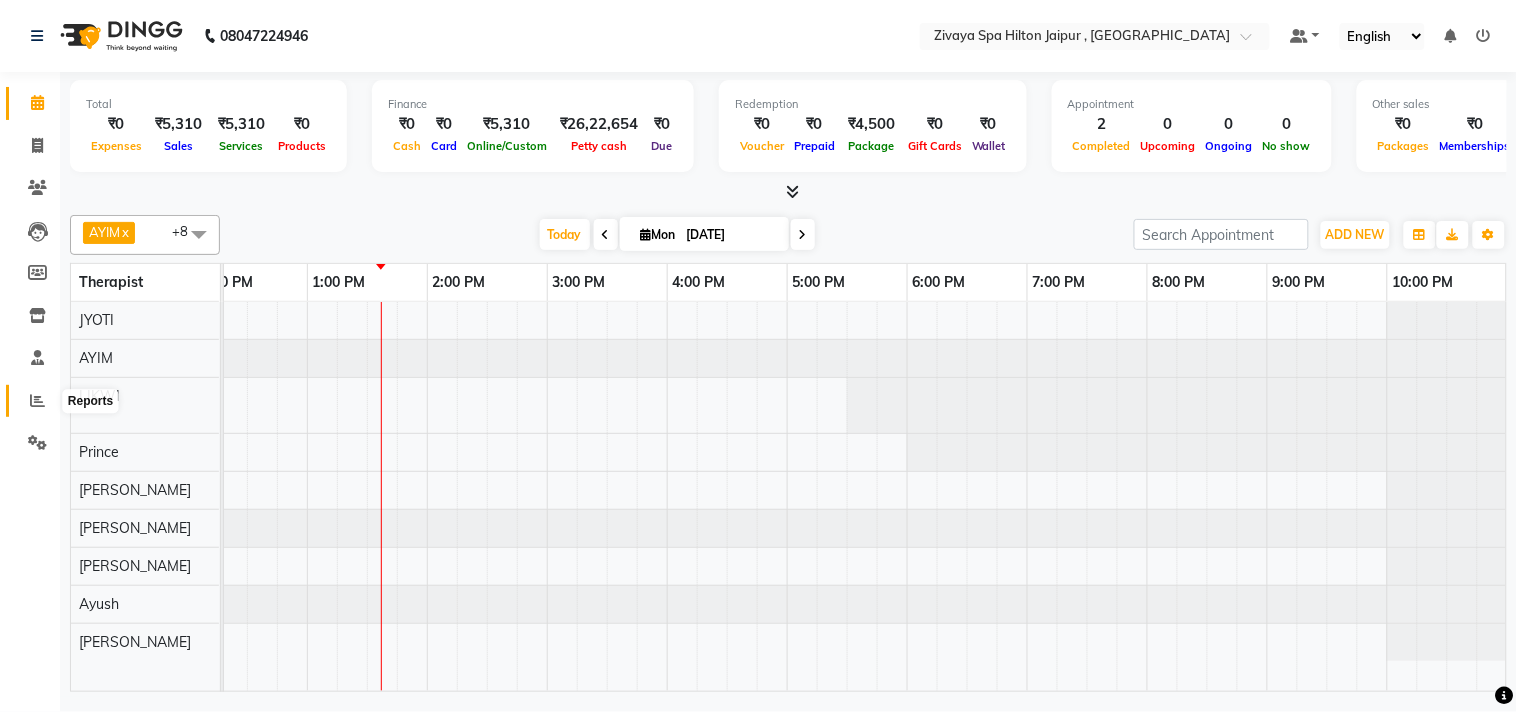 click 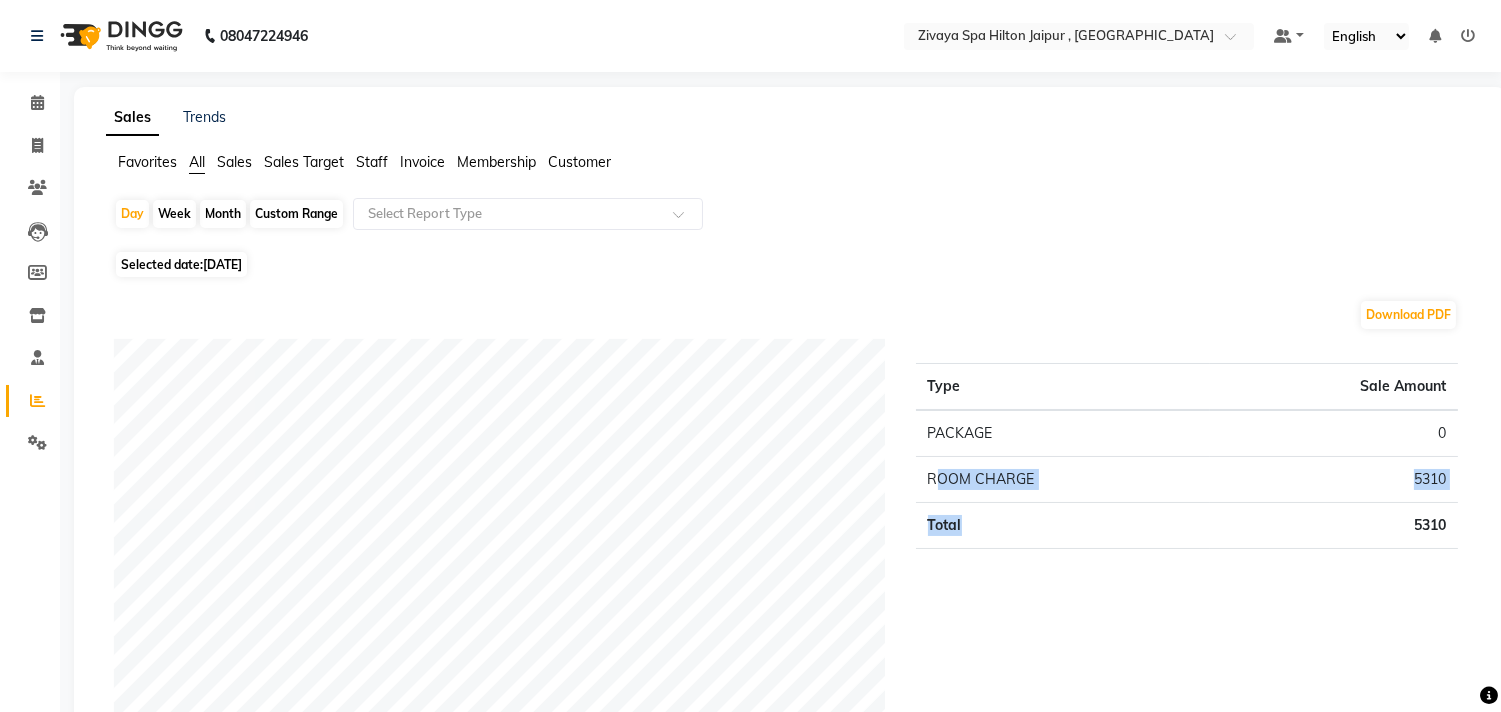 drag, startPoint x: 933, startPoint y: 486, endPoint x: 1102, endPoint y: 511, distance: 170.83911 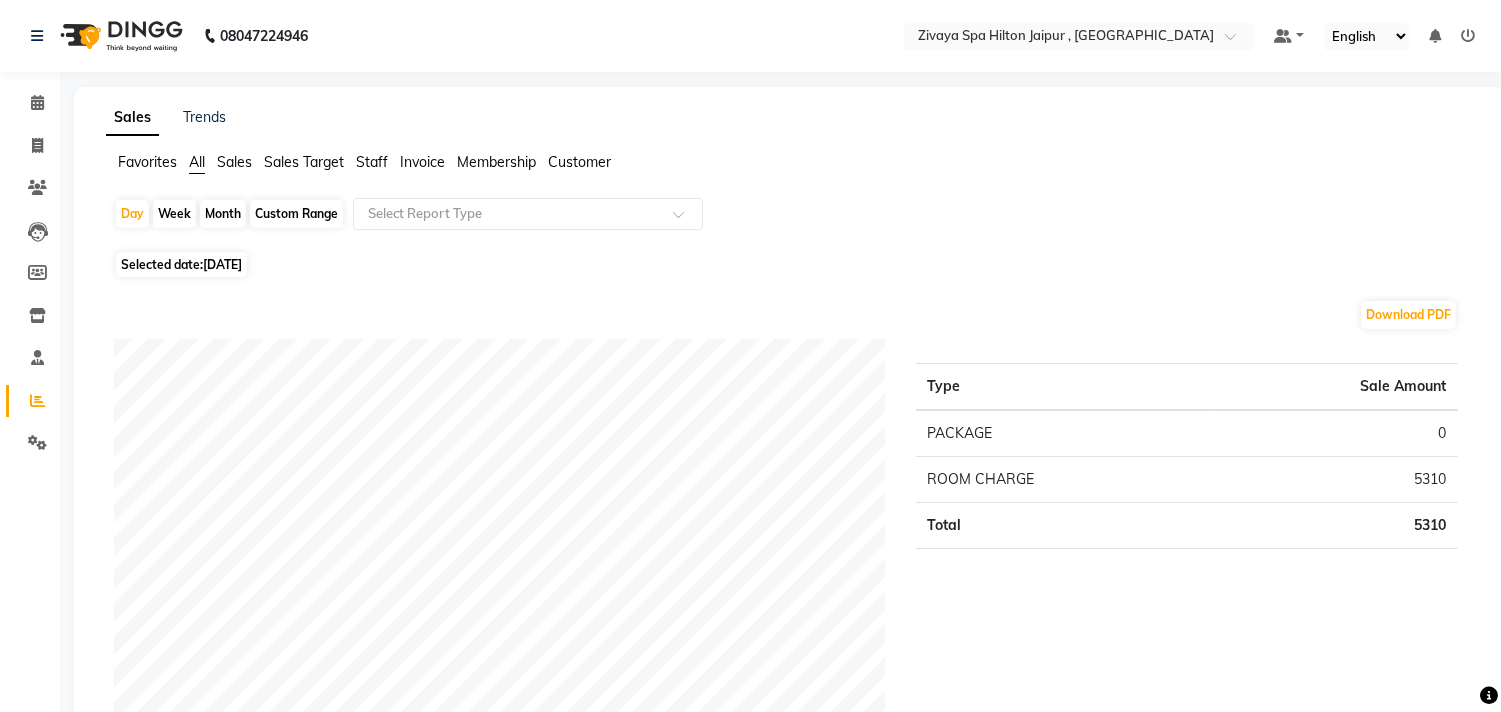 click on "Type Sale Amount PACKAGE 0 ROOM CHARGE 5310 Total 5310" 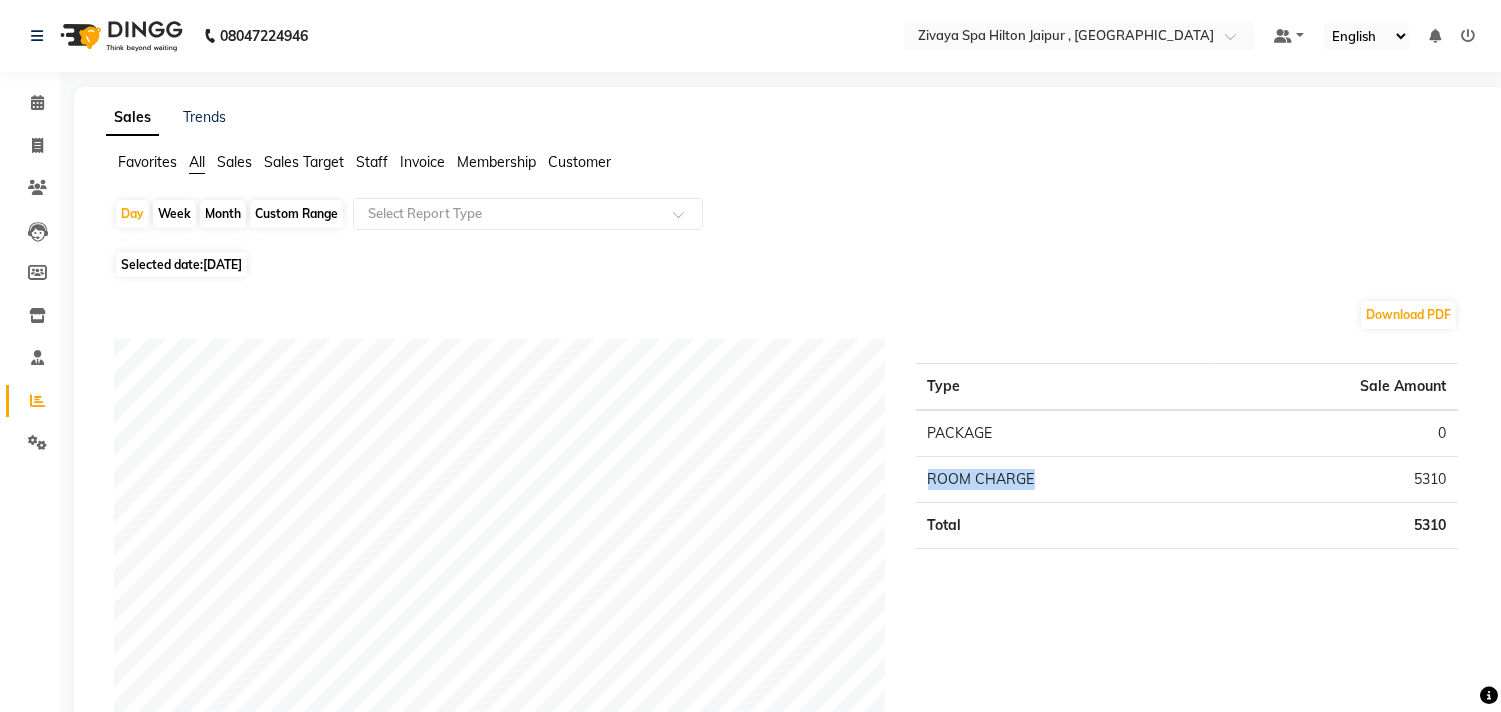 drag, startPoint x: 1086, startPoint y: 496, endPoint x: 1104, endPoint y: 491, distance: 18.681541 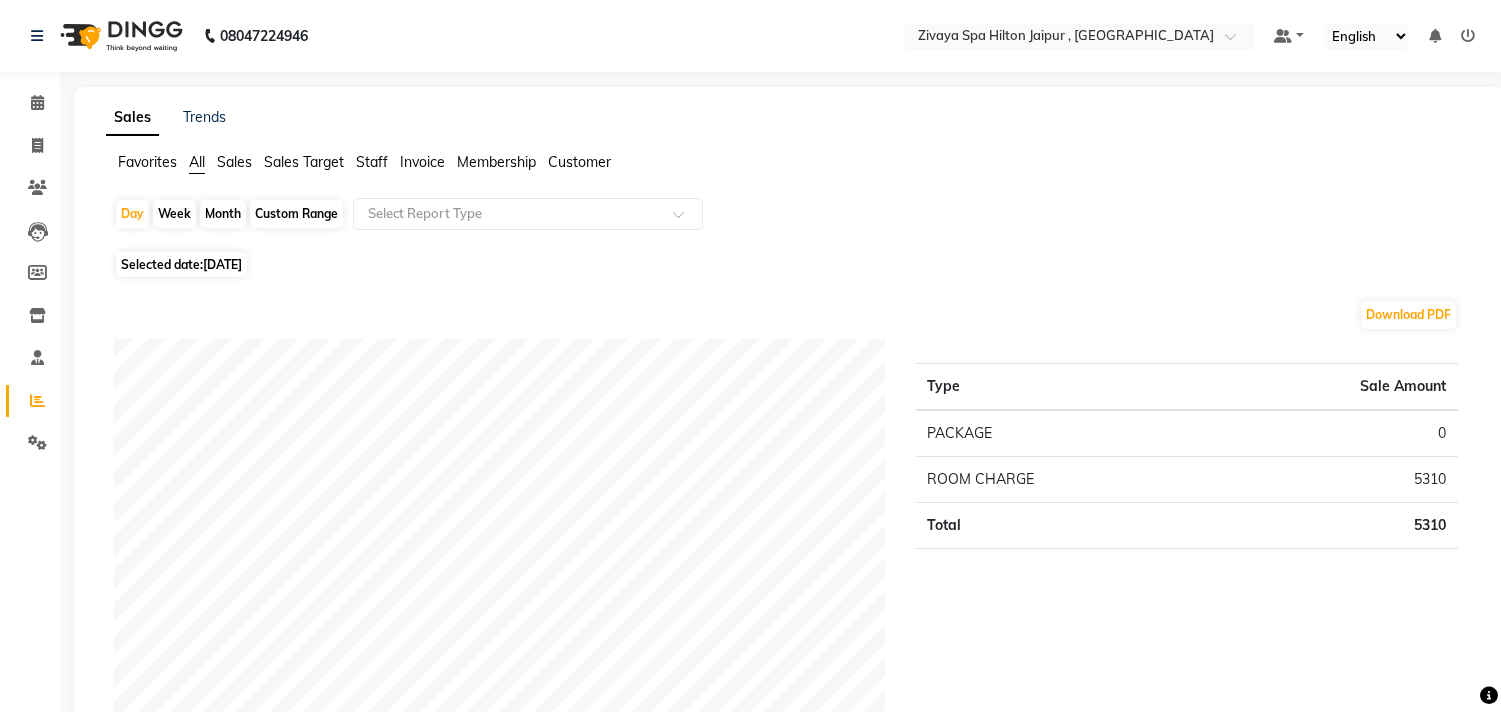 click on "Type Sale Amount PACKAGE 0 ROOM CHARGE 5310 Total 5310" 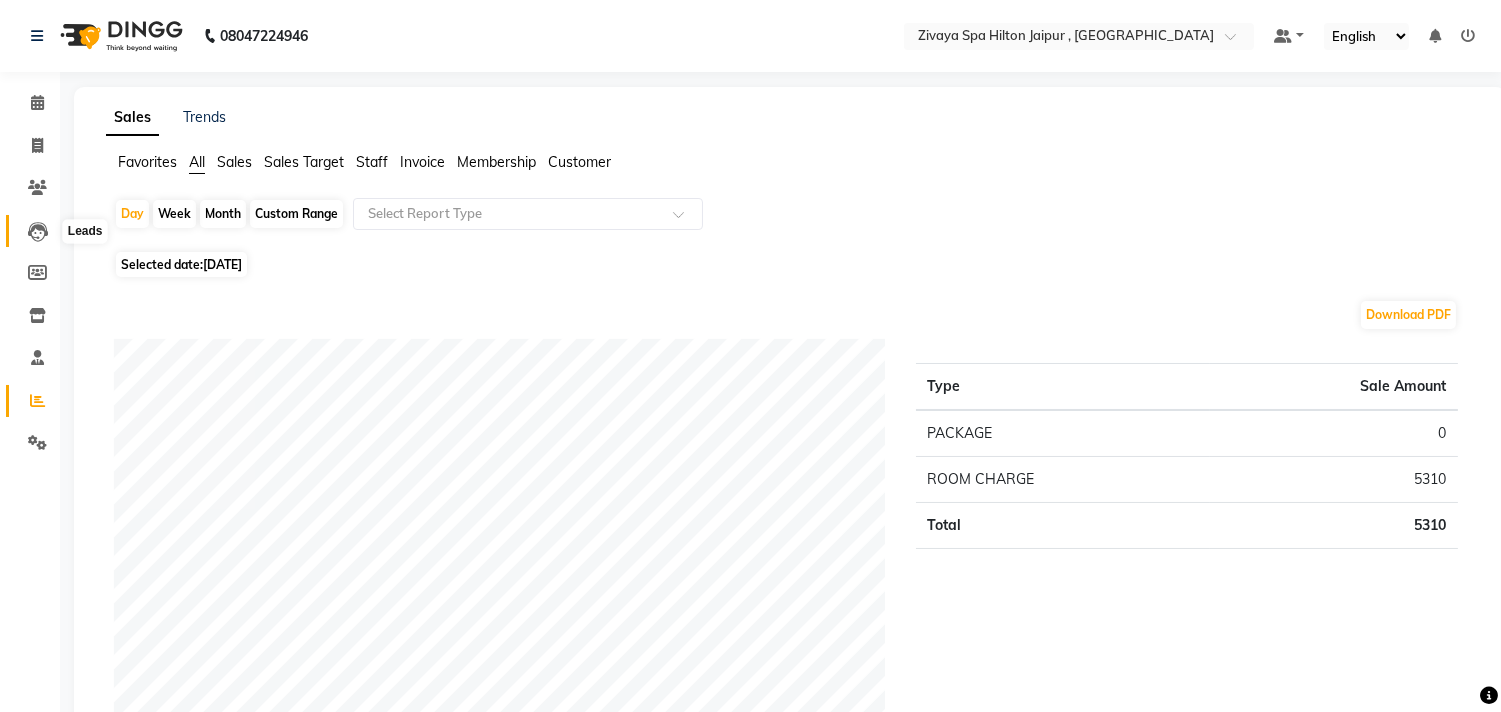 click 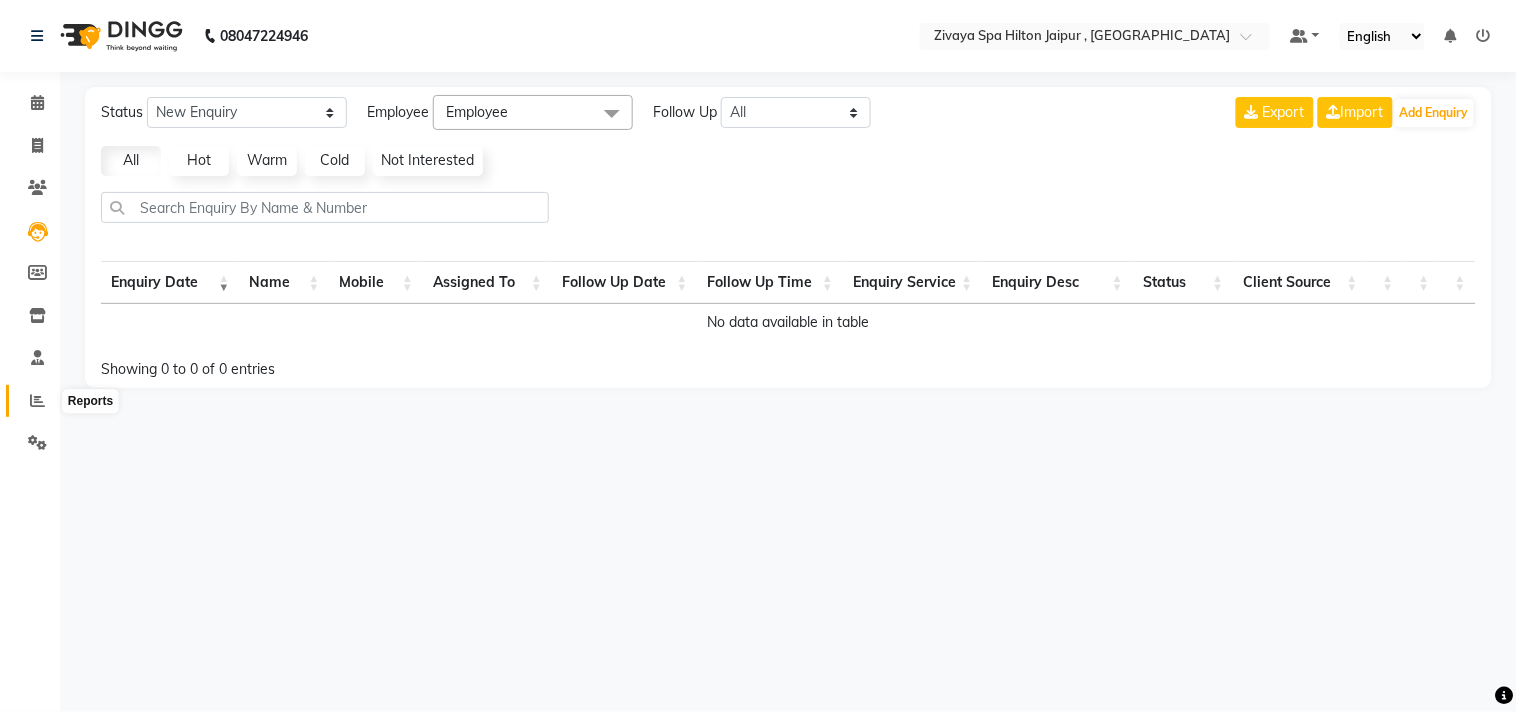 click 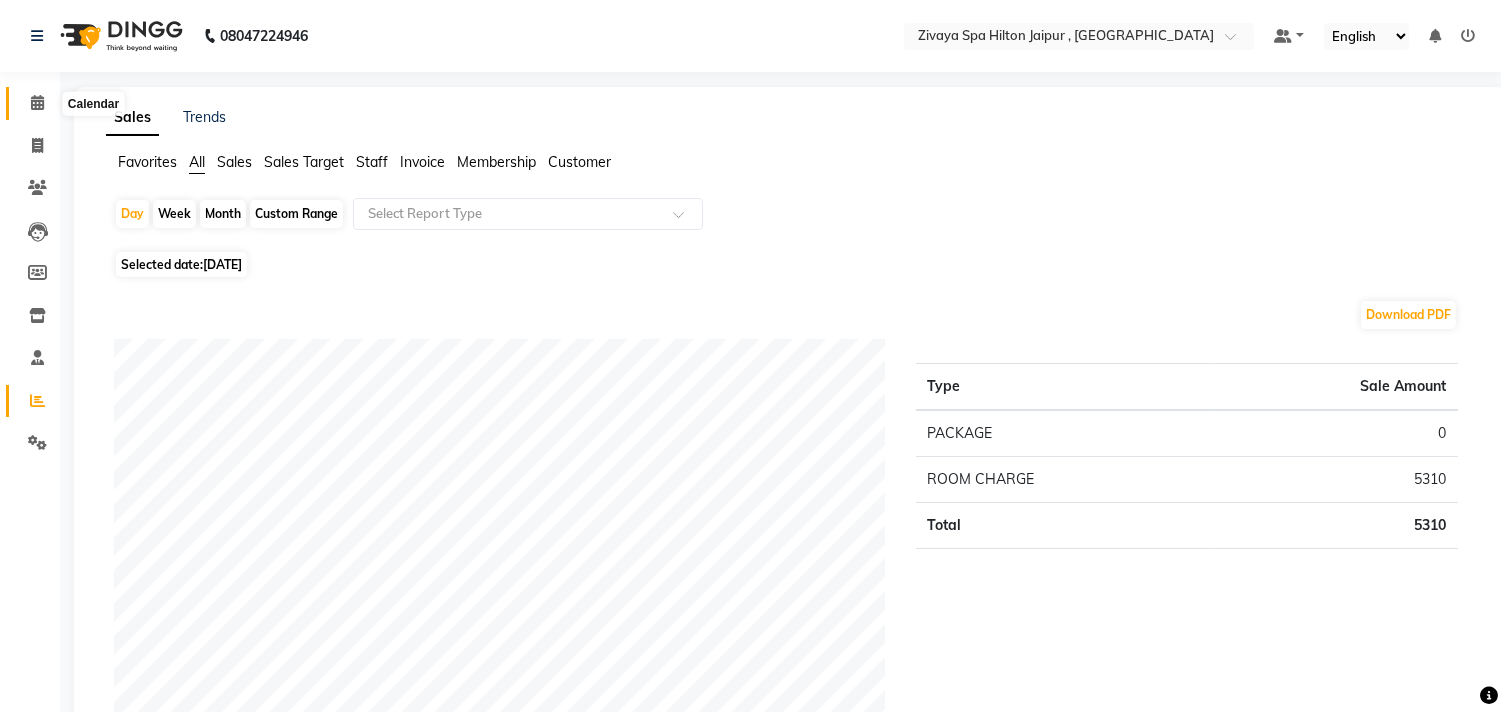 click 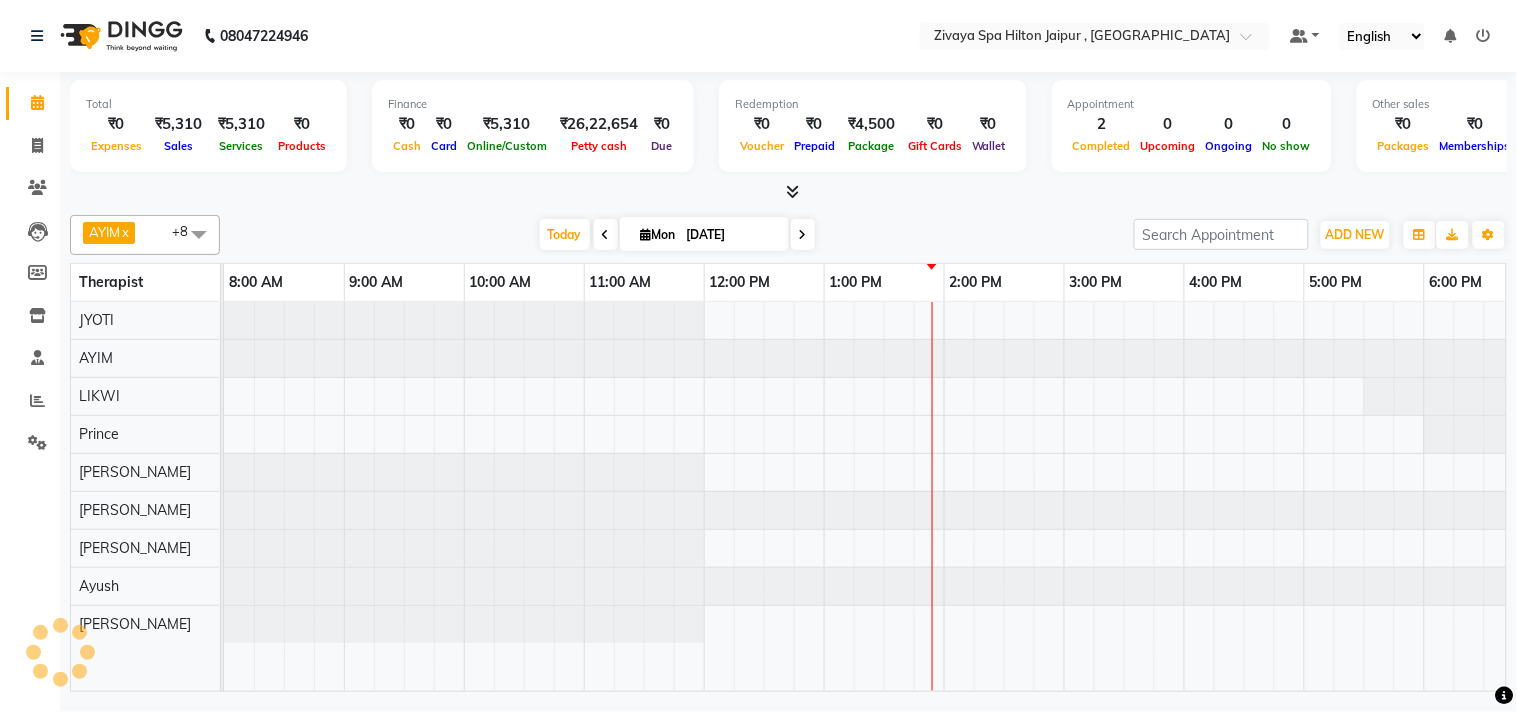 scroll, scrollTop: 0, scrollLeft: 157, axis: horizontal 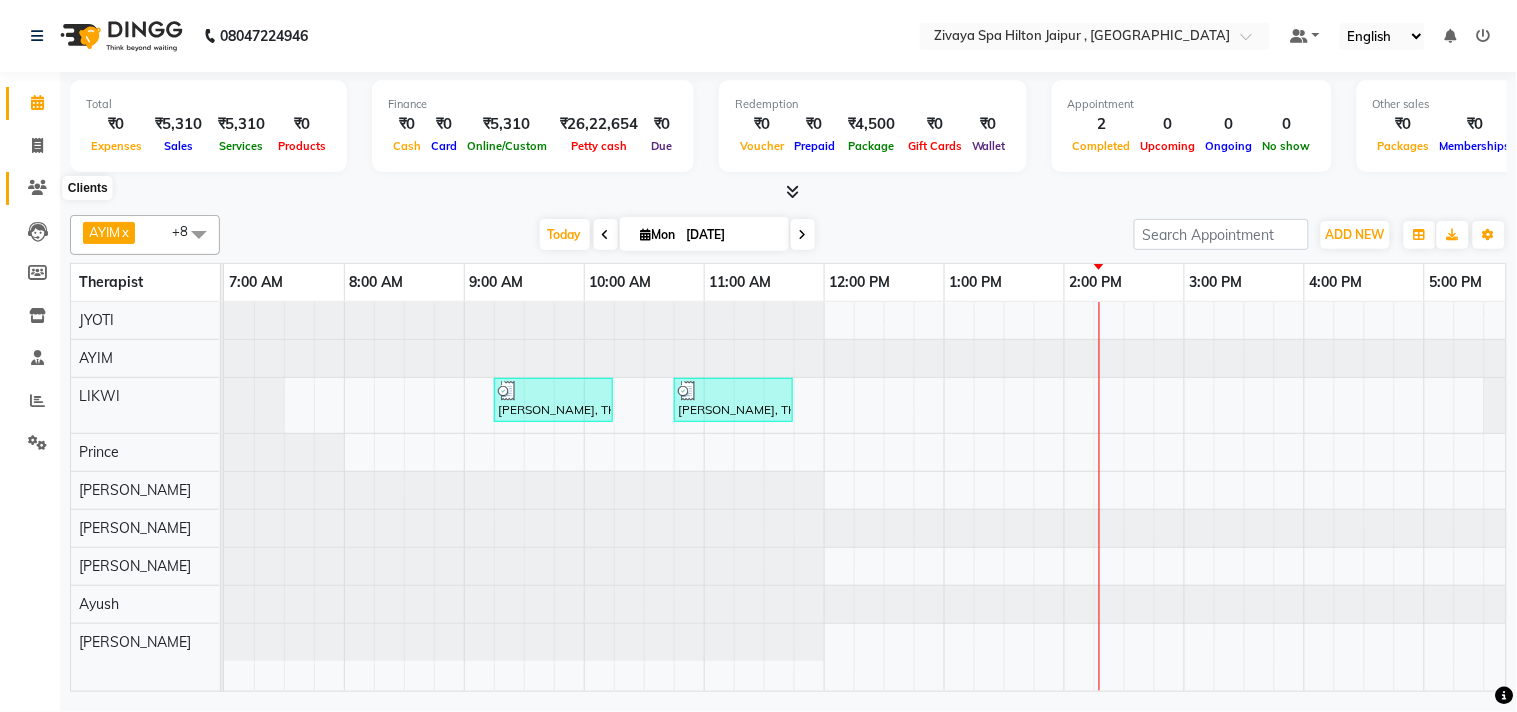 click 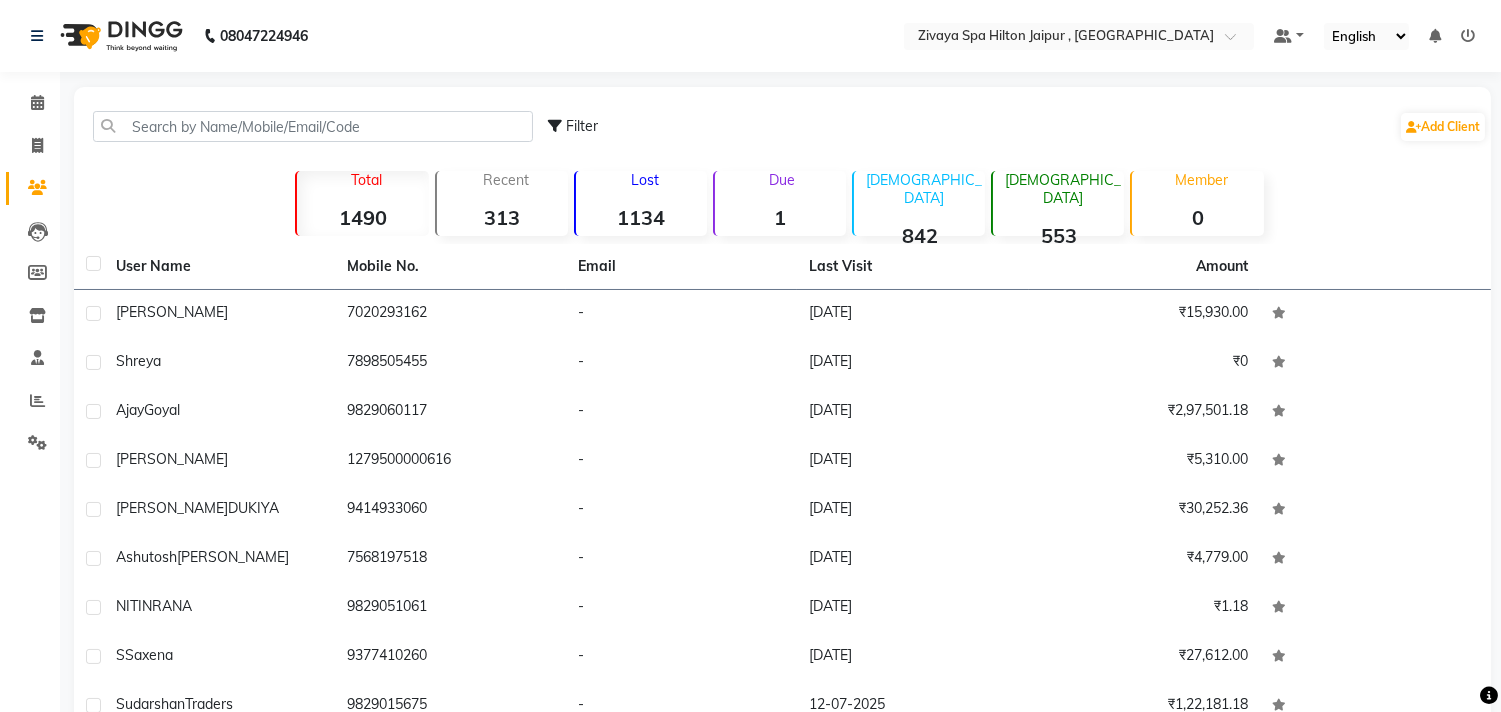 click on "Filter  Add Client" 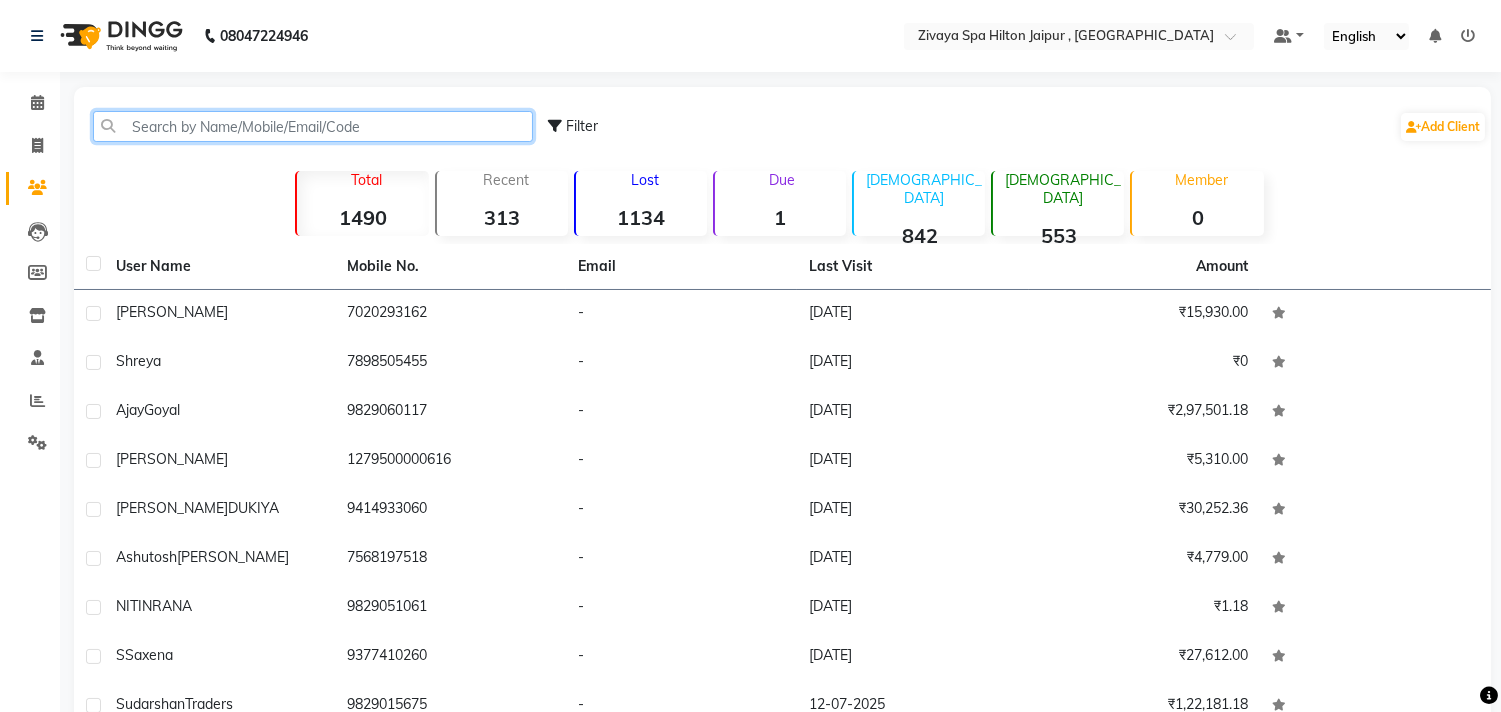 click 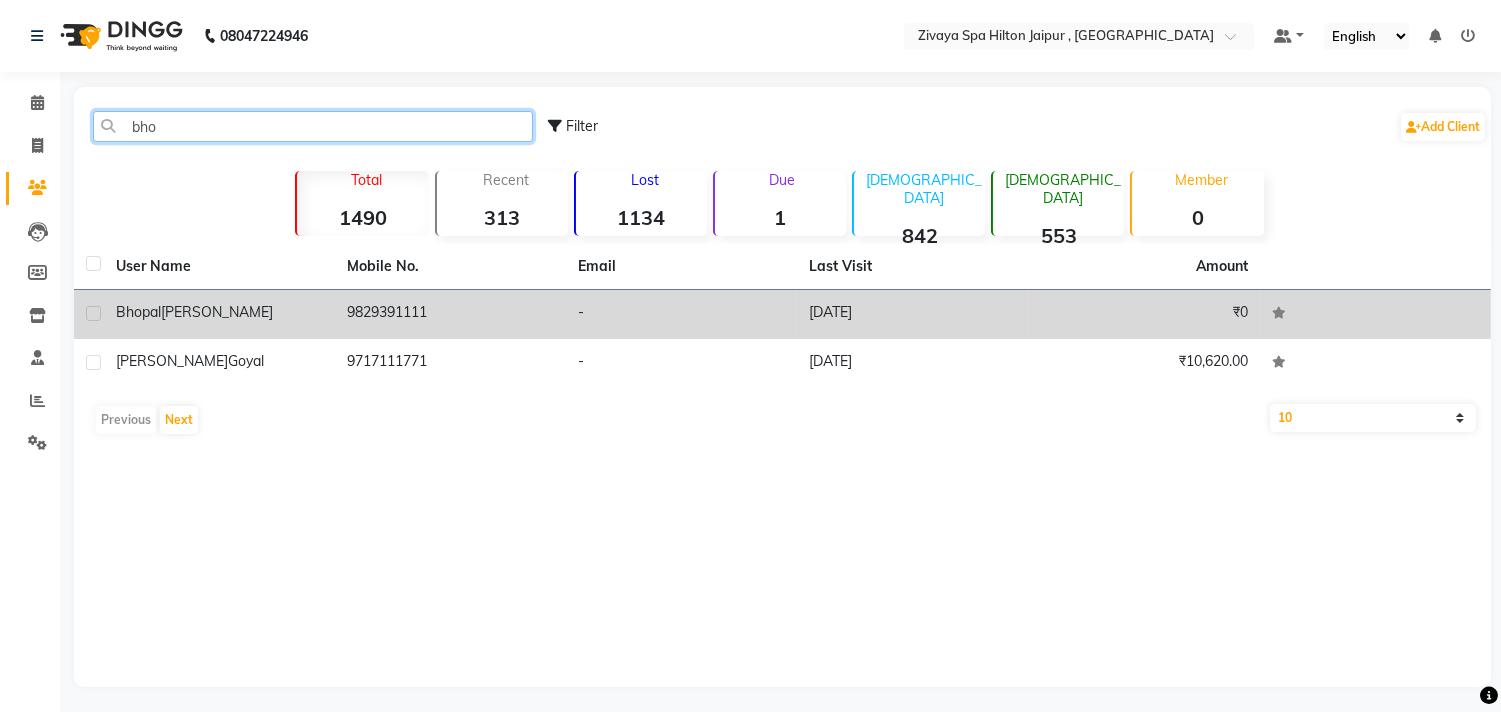 type on "bho" 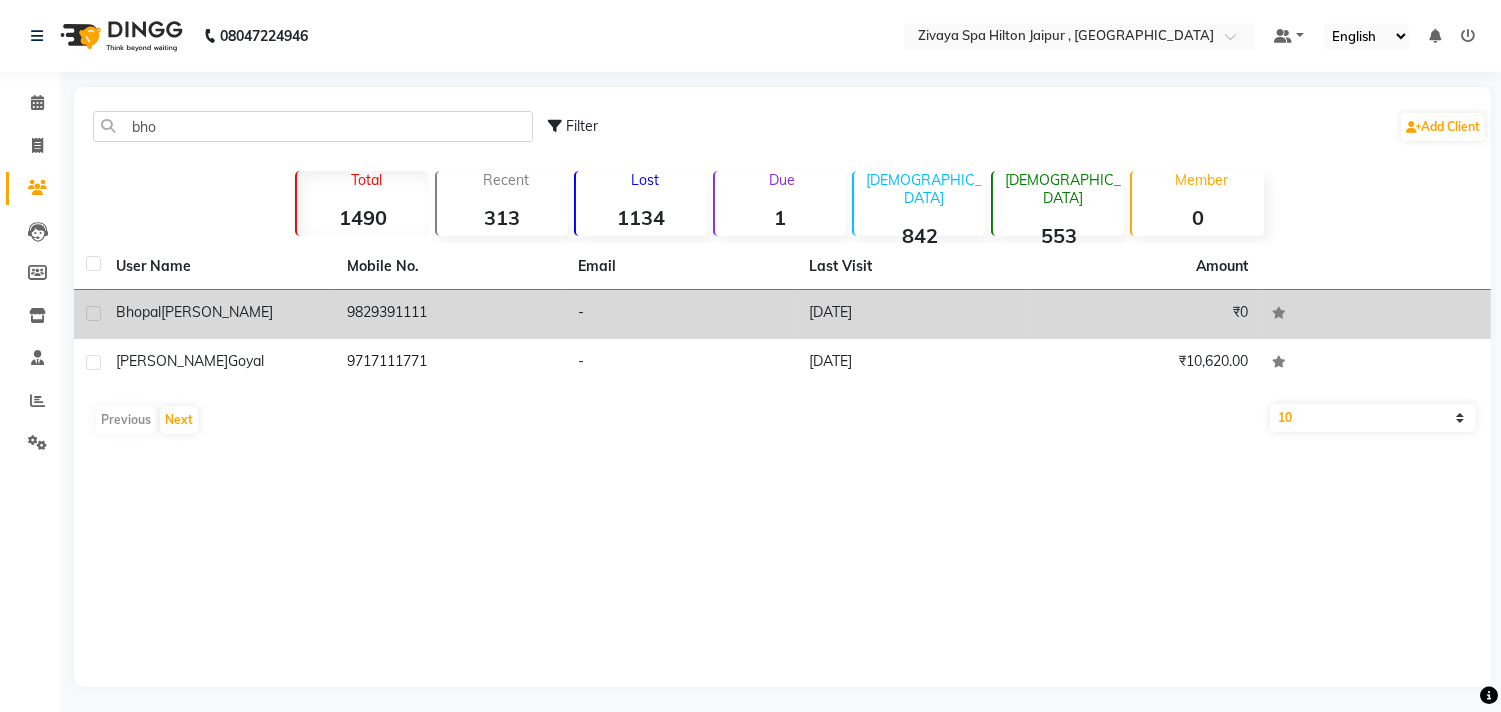 click on "9829391111" 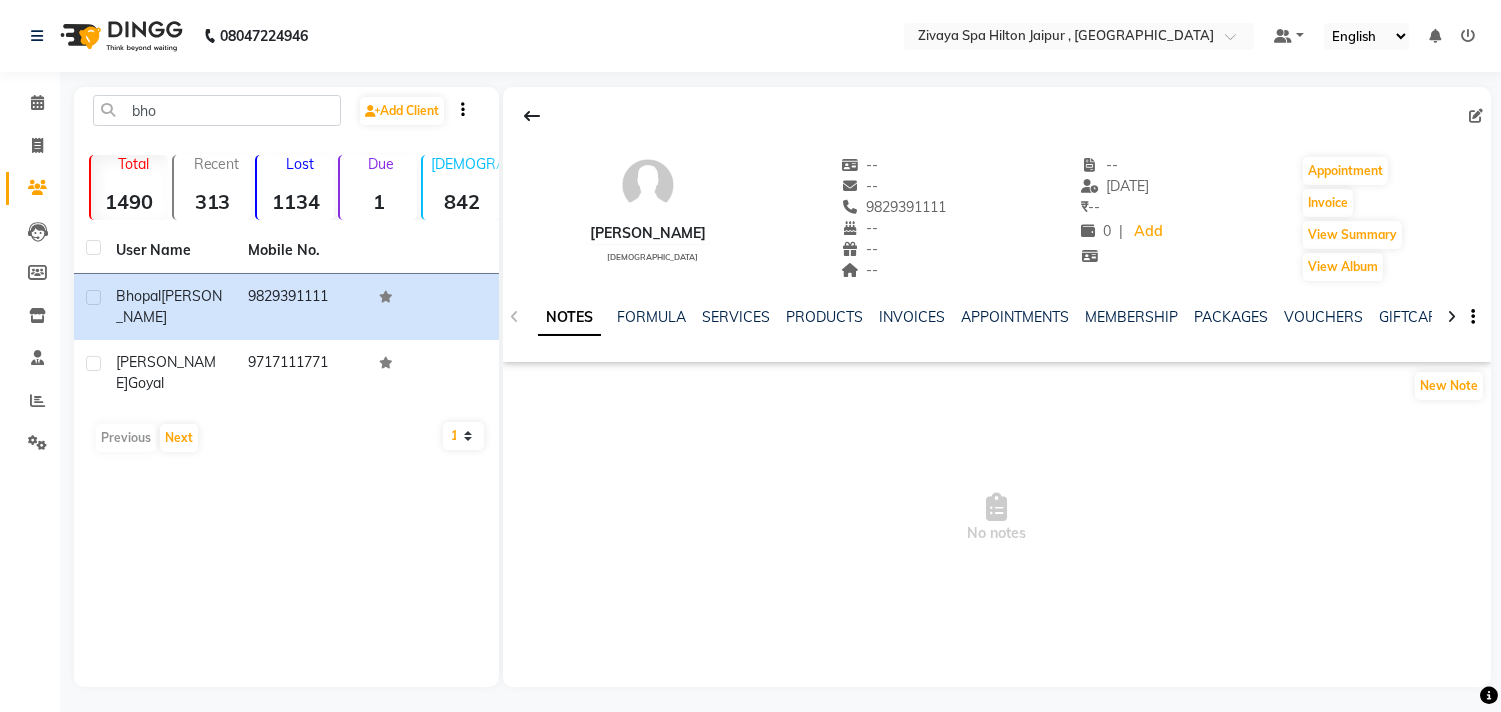 click on "Calendar" 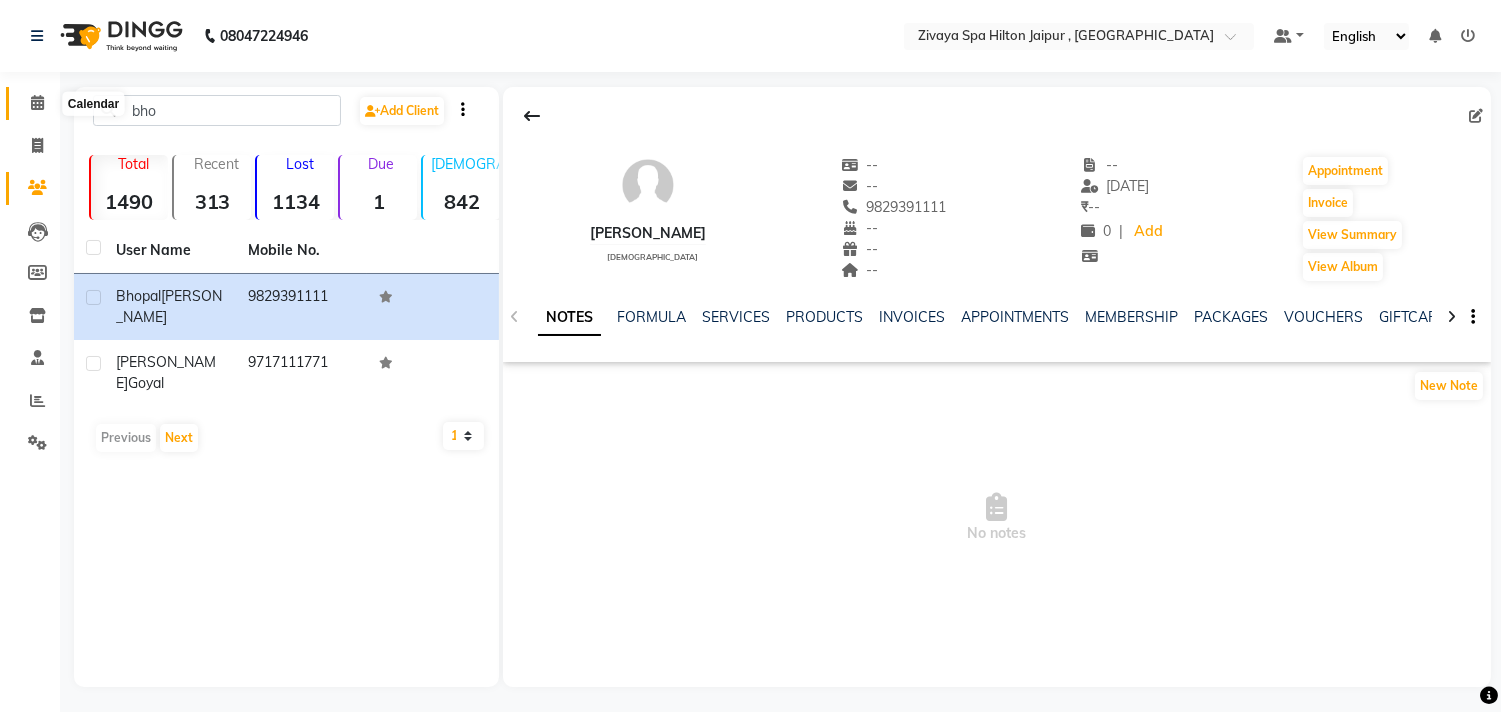 click 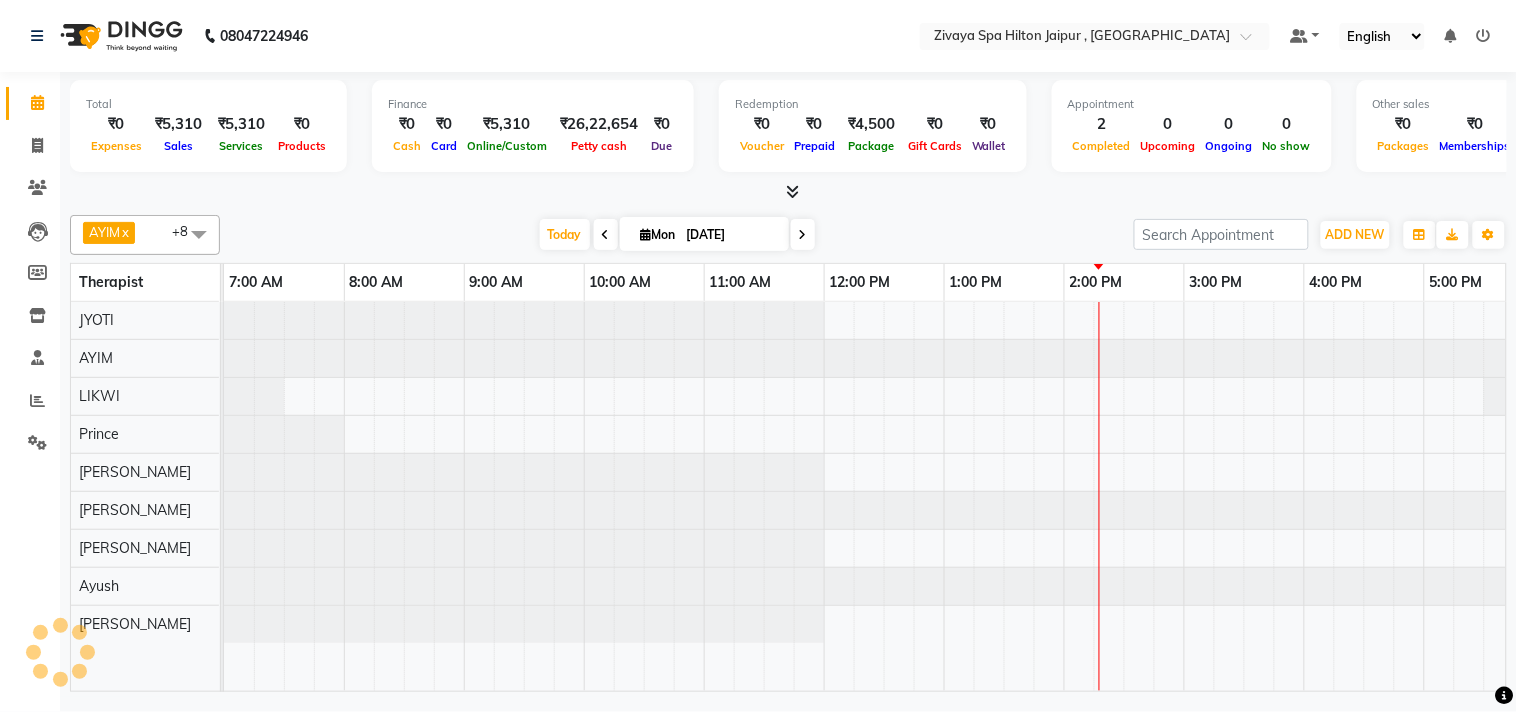 scroll, scrollTop: 0, scrollLeft: 0, axis: both 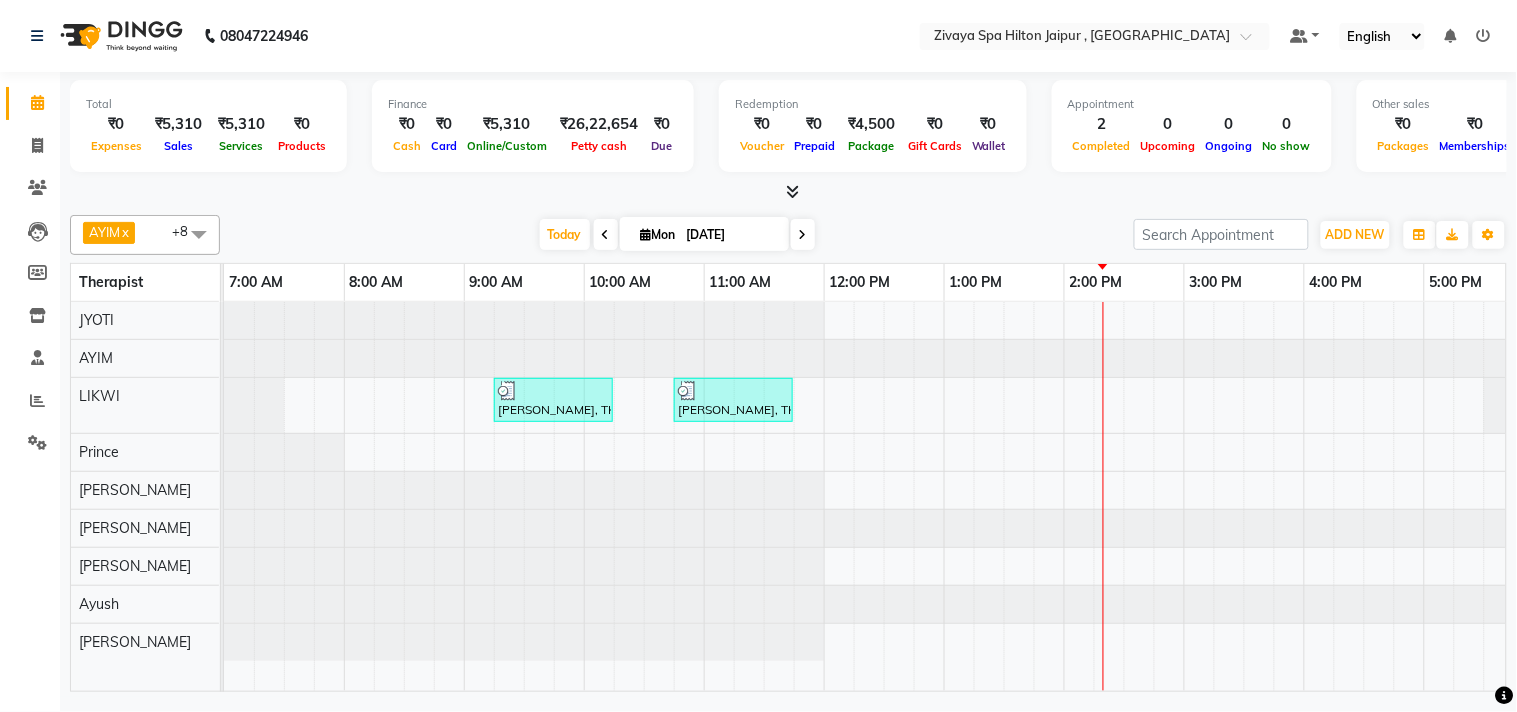 click on "[PERSON_NAME], TK01, 09:15 AM-10:15 AM, Swedish De-Stress - 60 Mins     [PERSON_NAME], TK03, 10:45 AM-11:45 AM, Javanese Pampering - 60 Mins" at bounding box center (1184, 496) 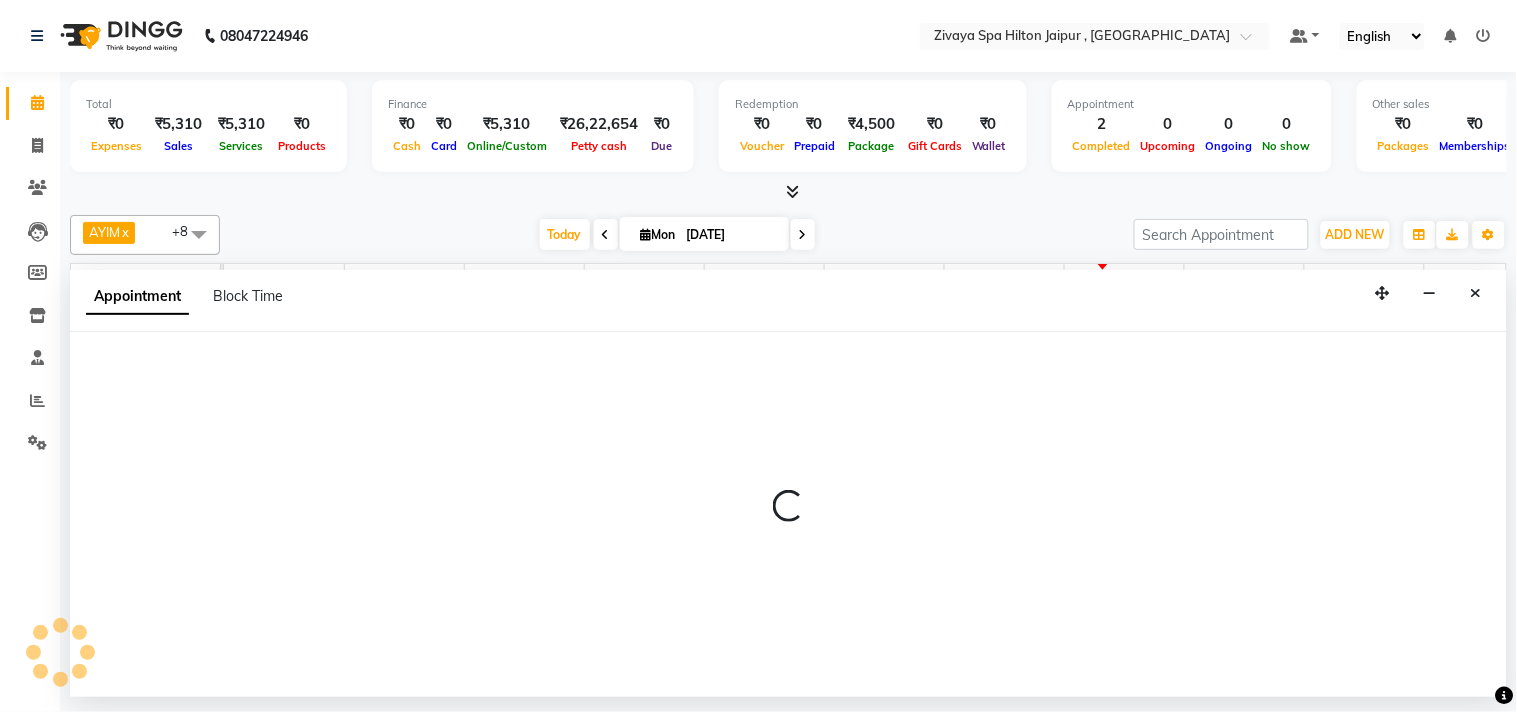 select on "48603" 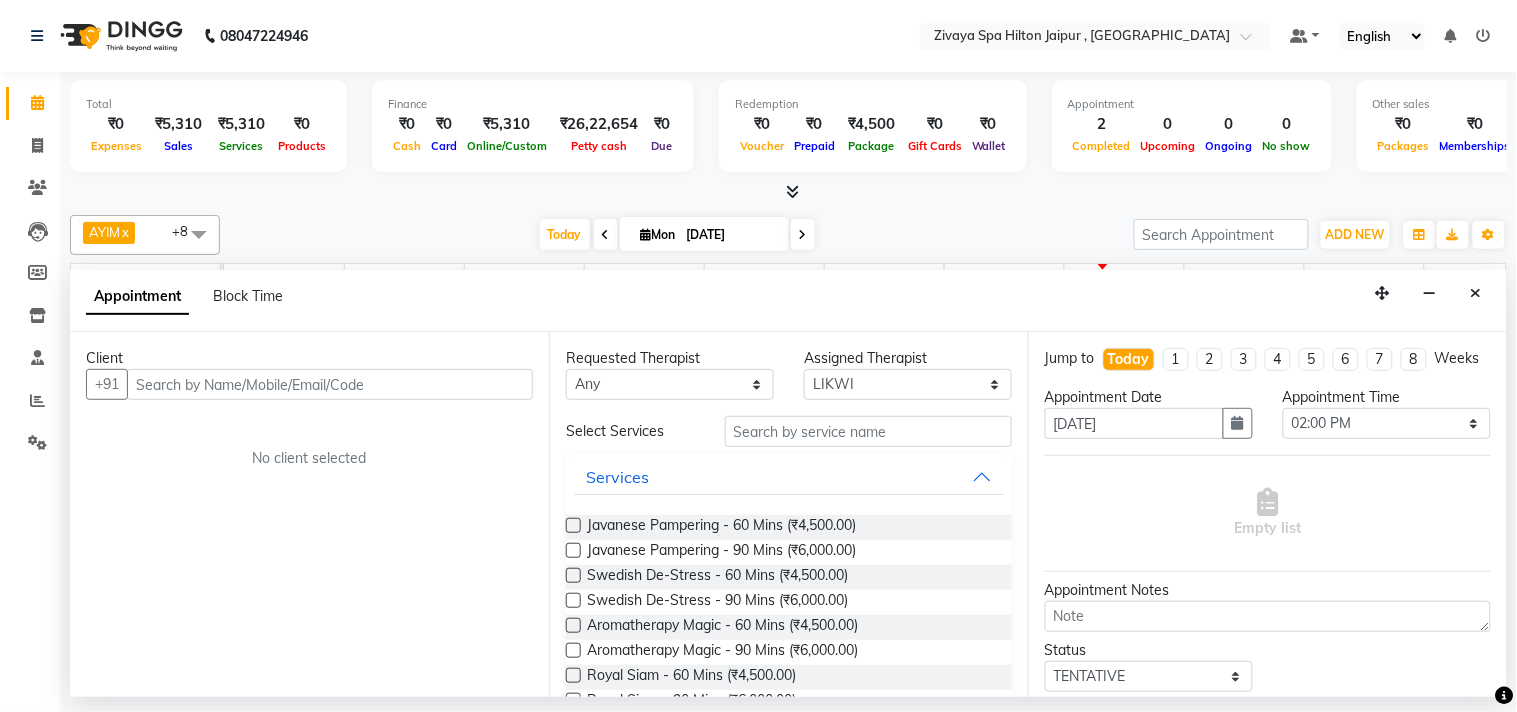 click at bounding box center (330, 384) 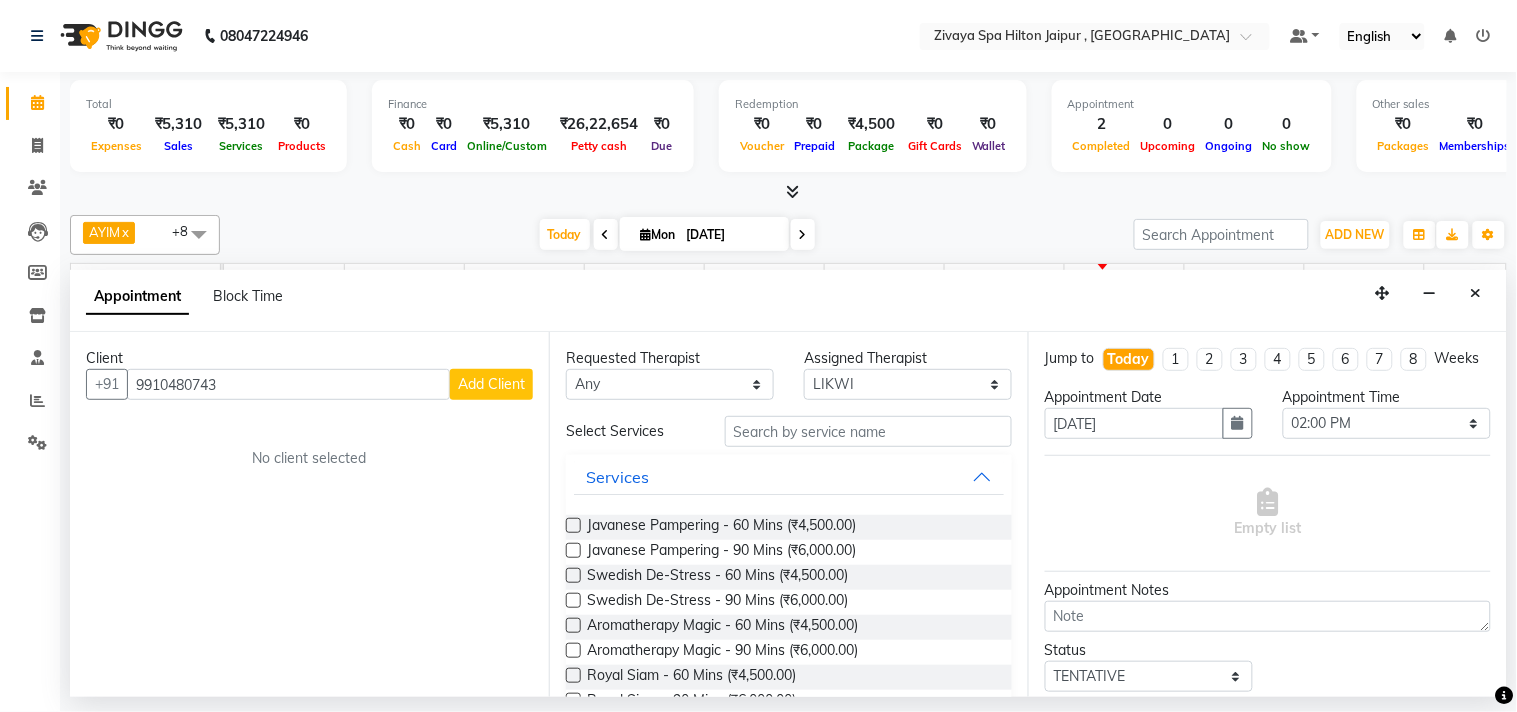 click on "Add Client" at bounding box center [491, 384] 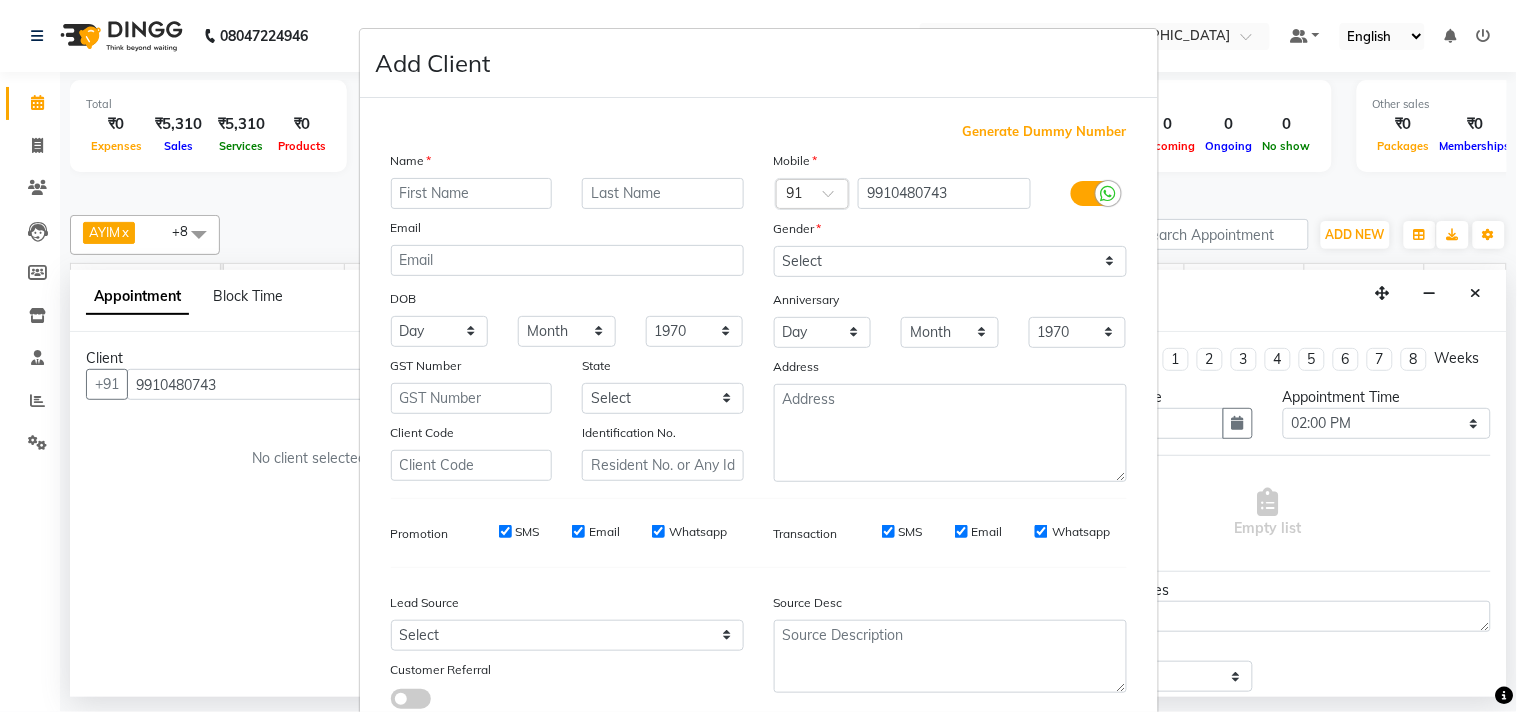 click at bounding box center (472, 193) 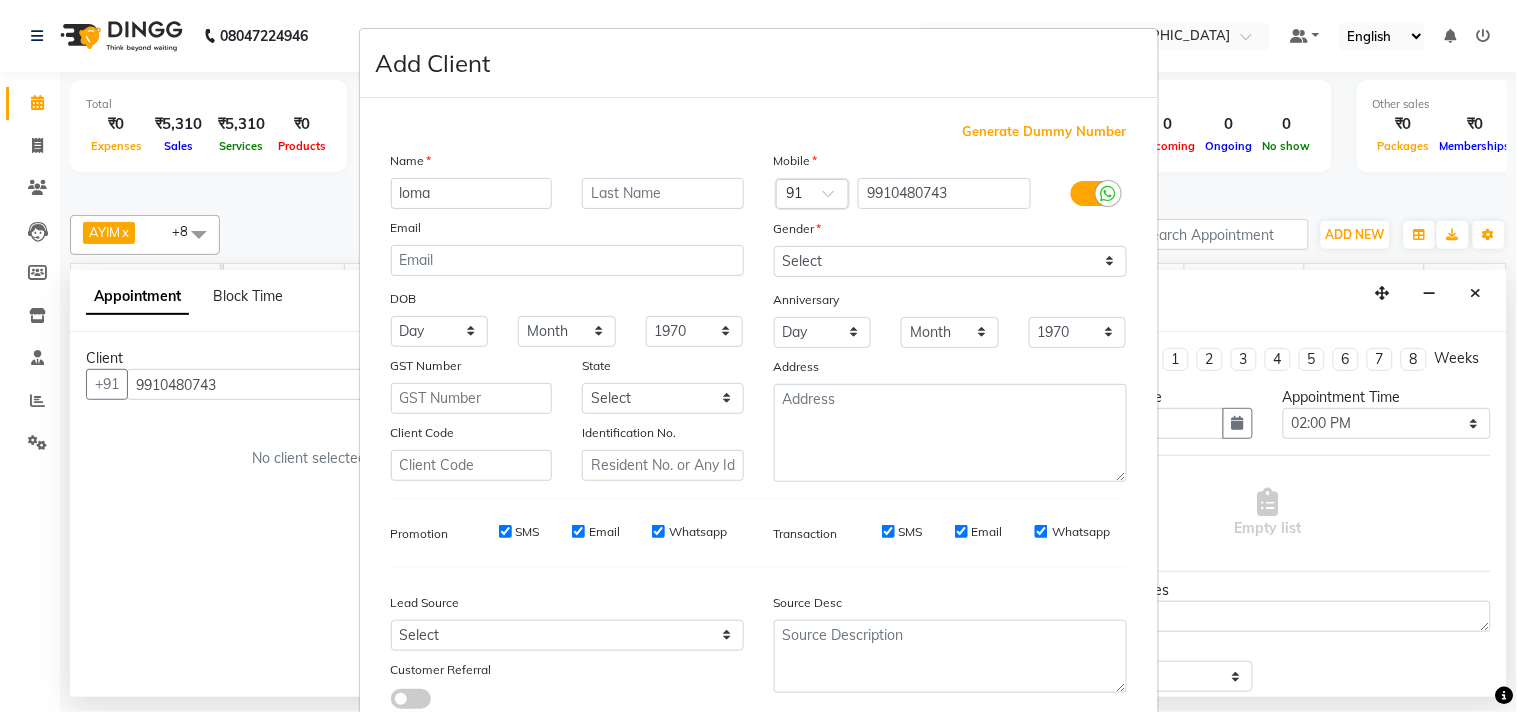 type on "loma" 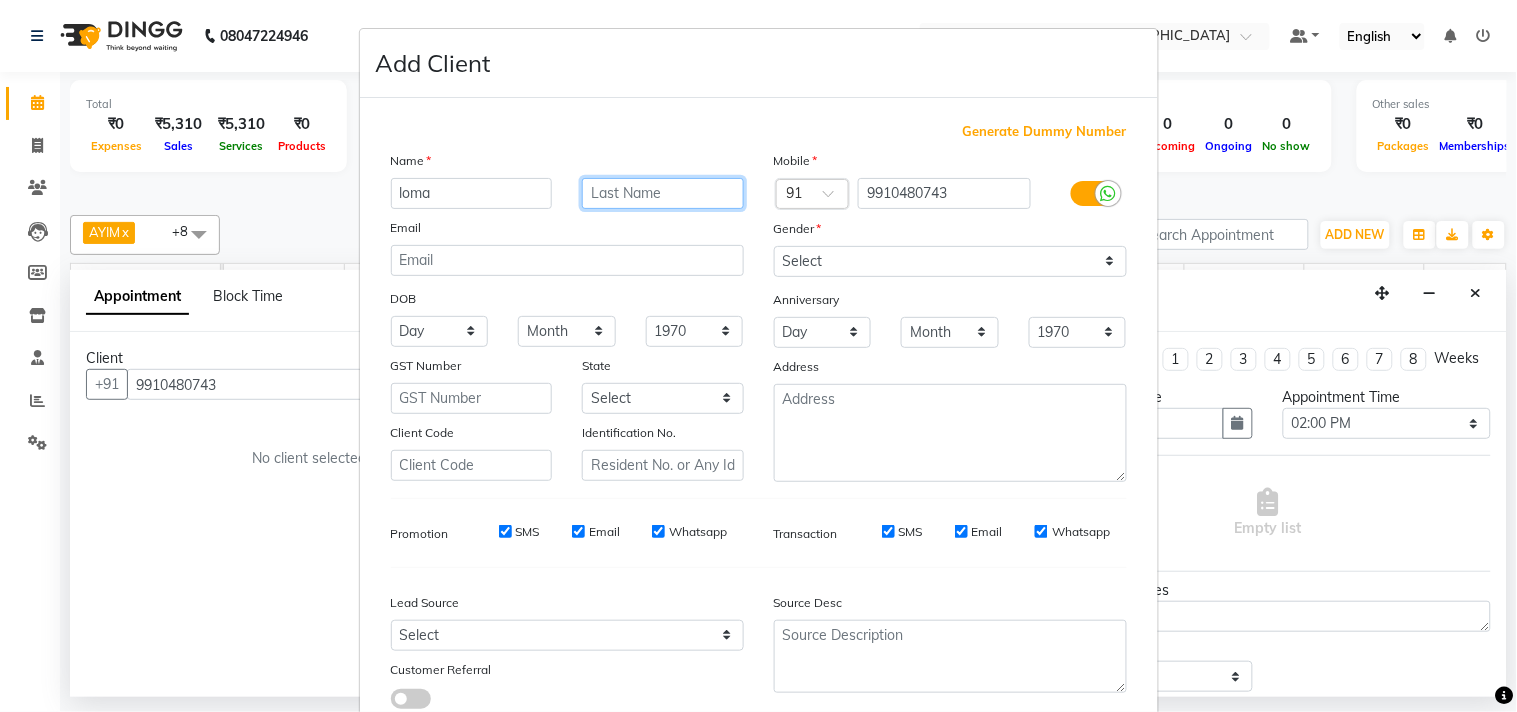 click at bounding box center (663, 193) 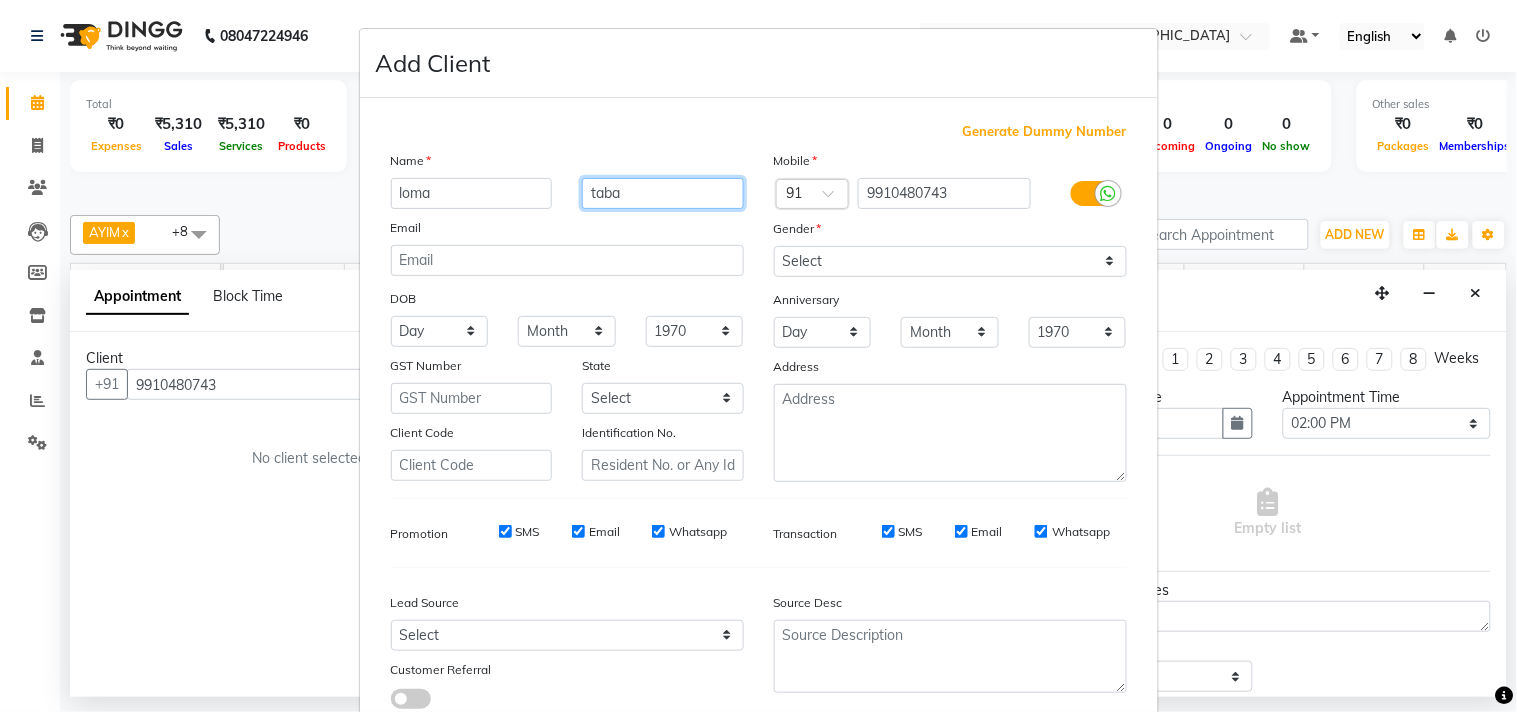 type on "taba" 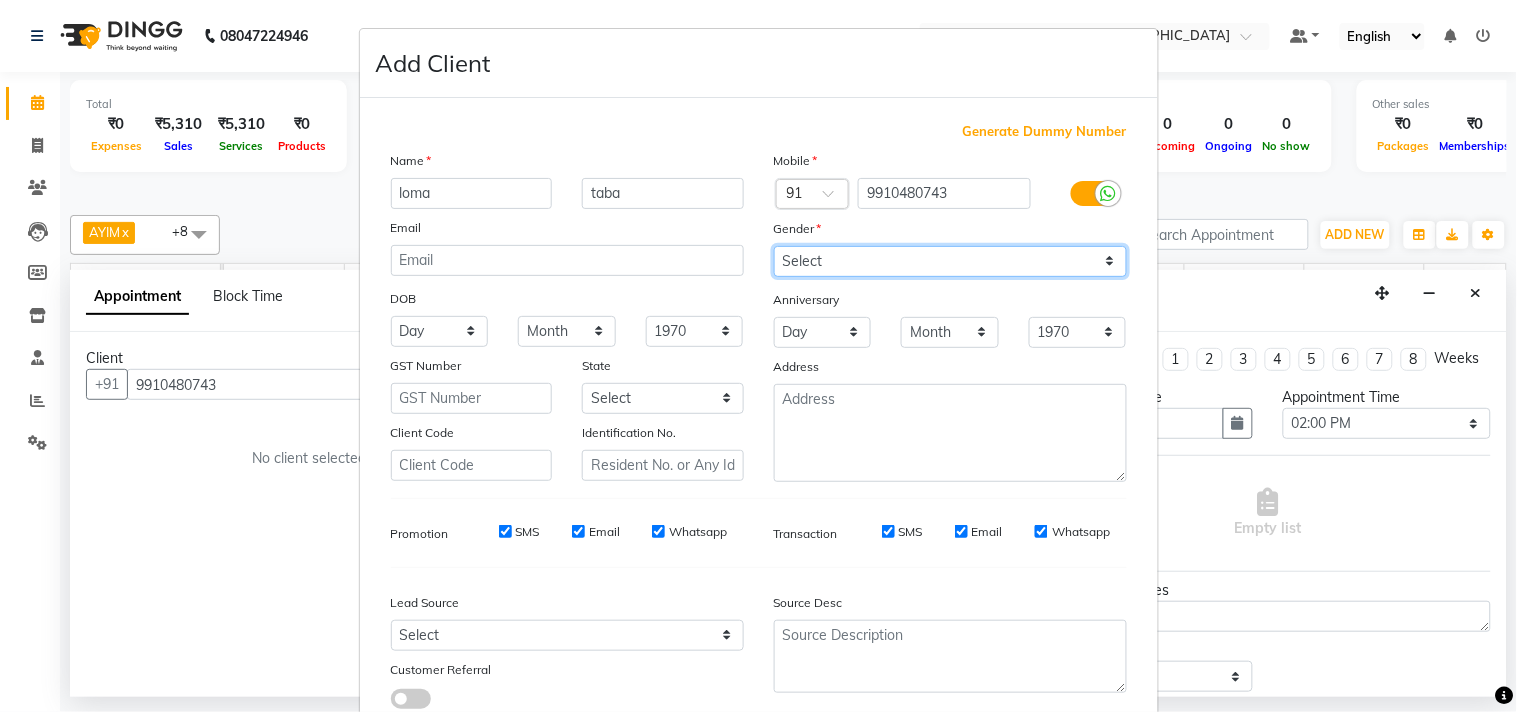 click on "Select [DEMOGRAPHIC_DATA] [DEMOGRAPHIC_DATA] Other Prefer Not To Say" at bounding box center (950, 261) 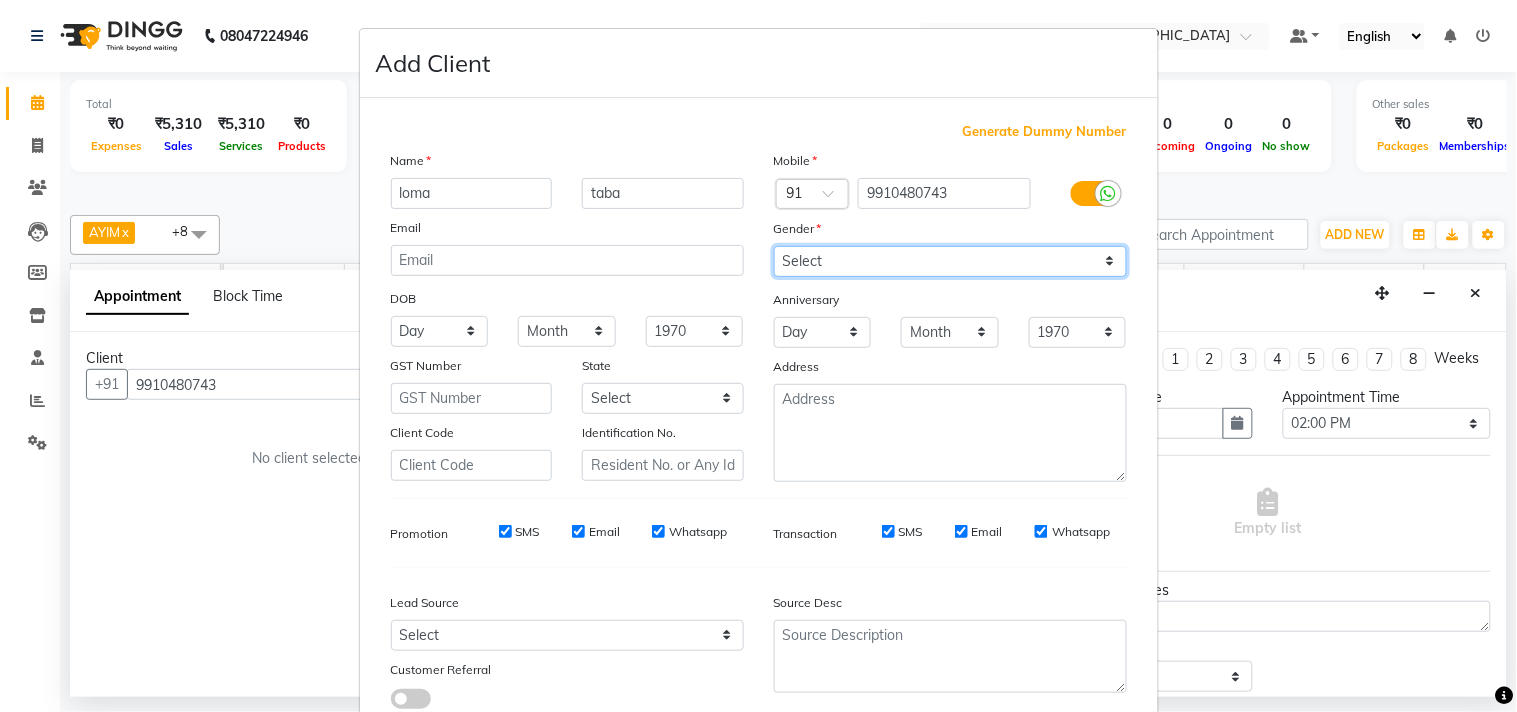 click on "Select [DEMOGRAPHIC_DATA] [DEMOGRAPHIC_DATA] Other Prefer Not To Say" at bounding box center [950, 261] 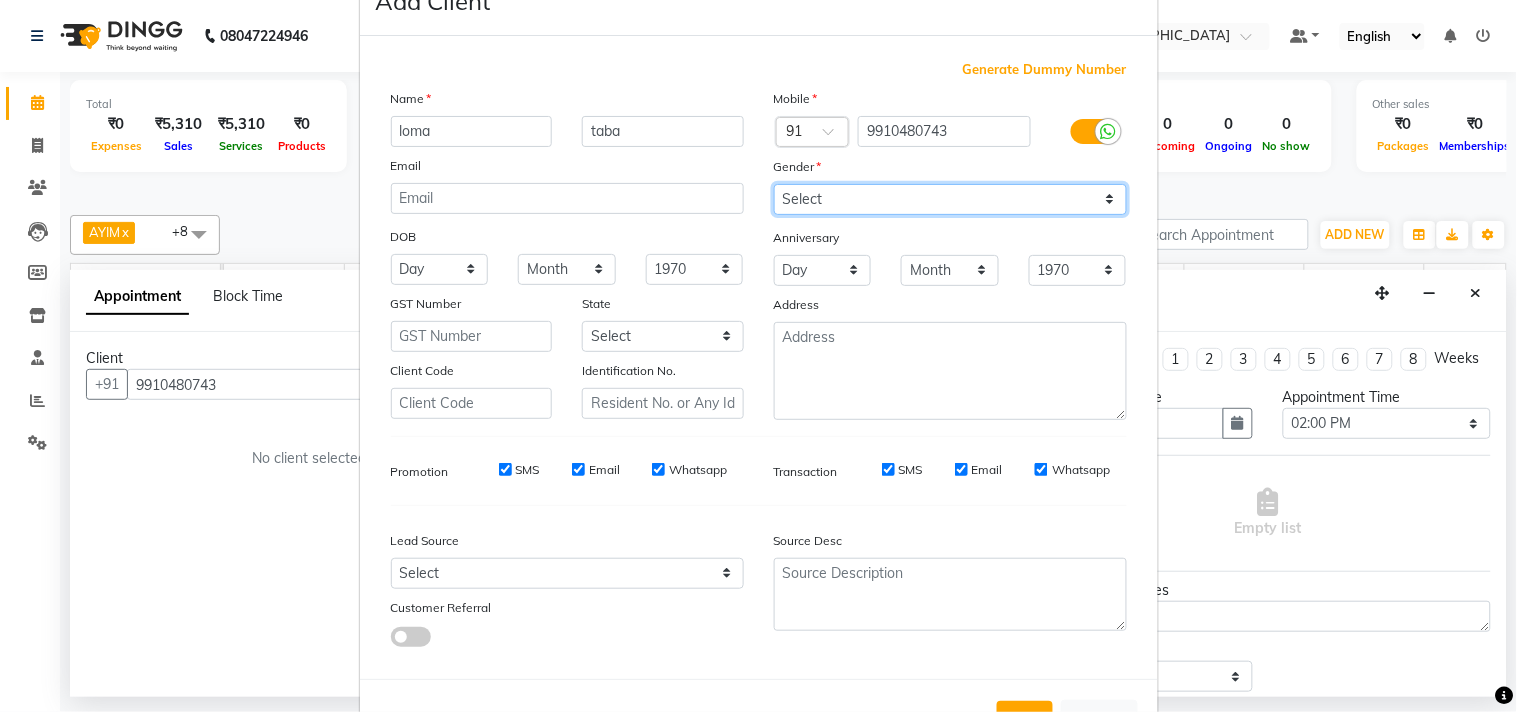 scroll, scrollTop: 138, scrollLeft: 0, axis: vertical 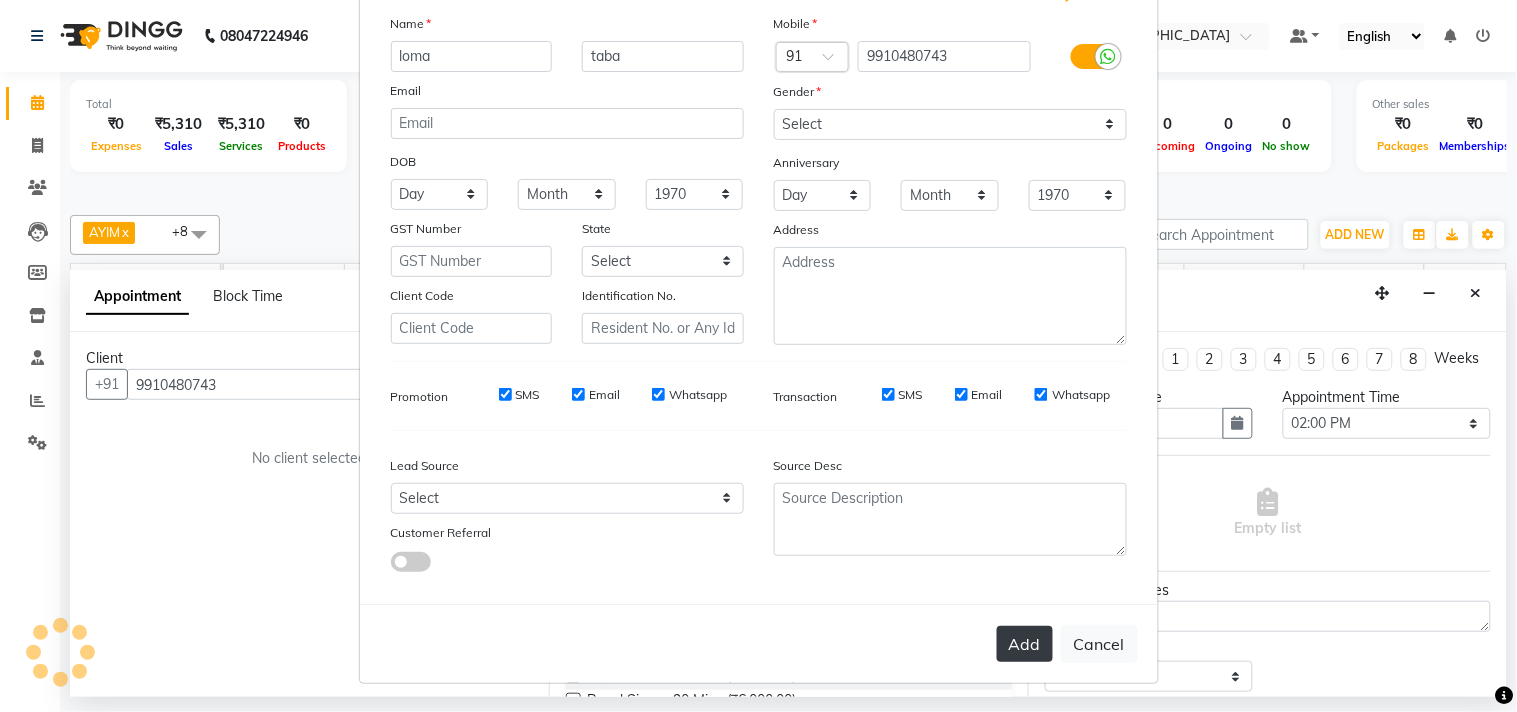 click on "Add" at bounding box center [1025, 644] 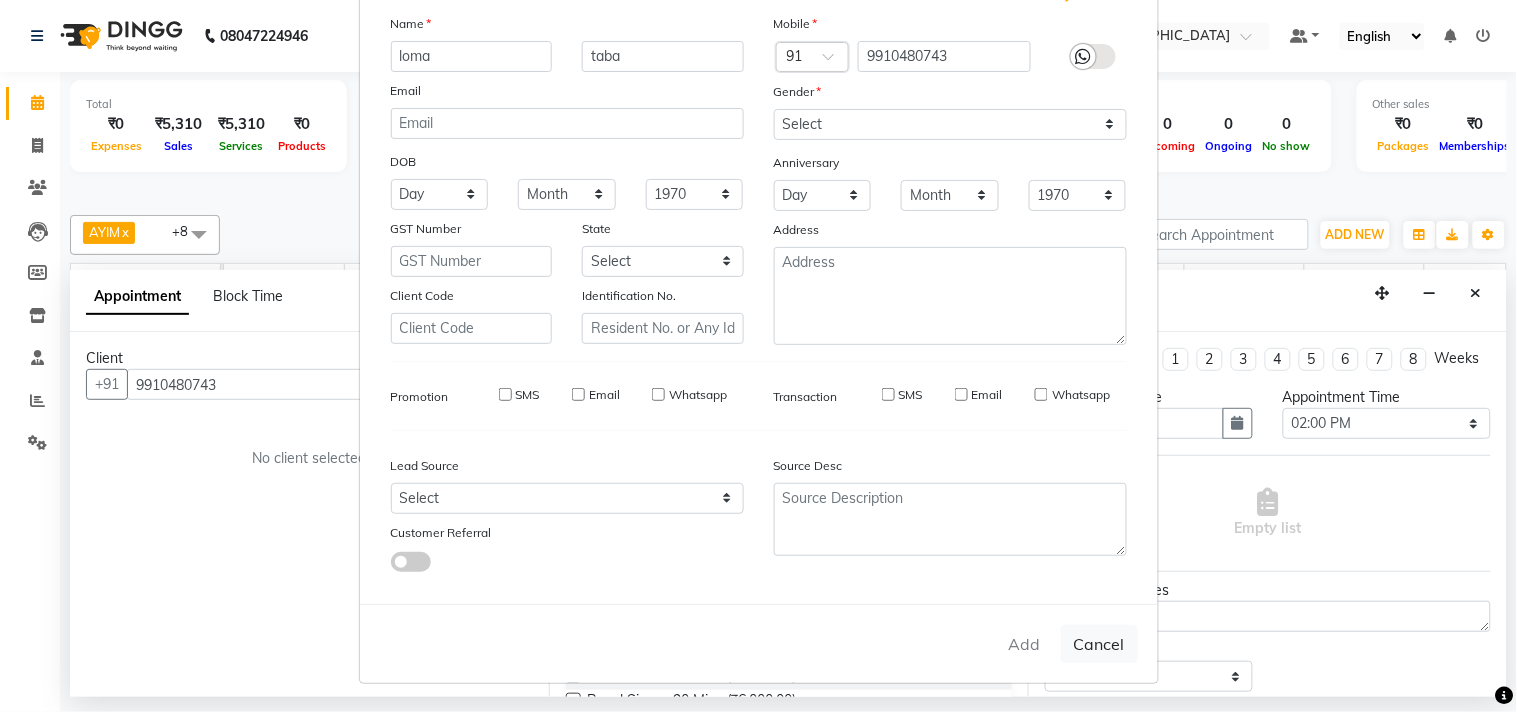 type 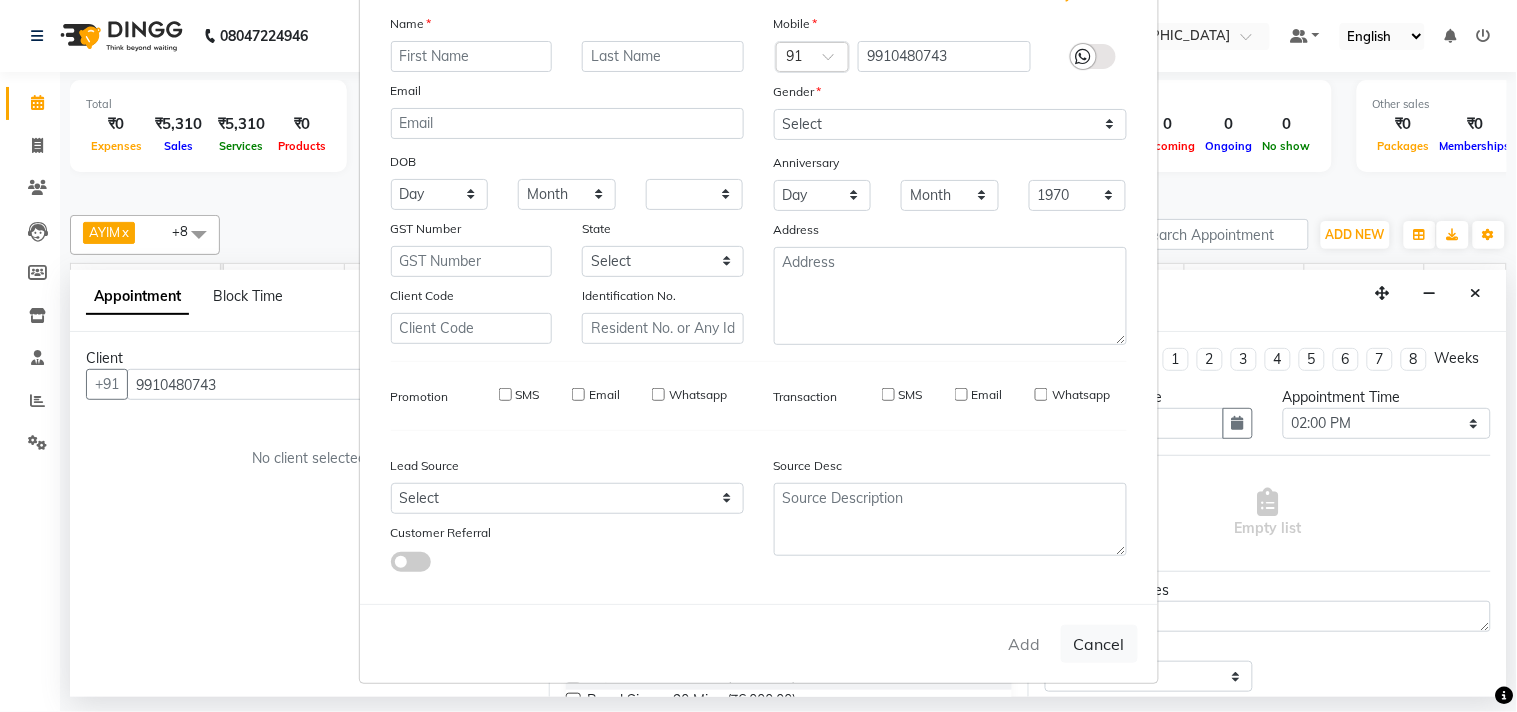 type 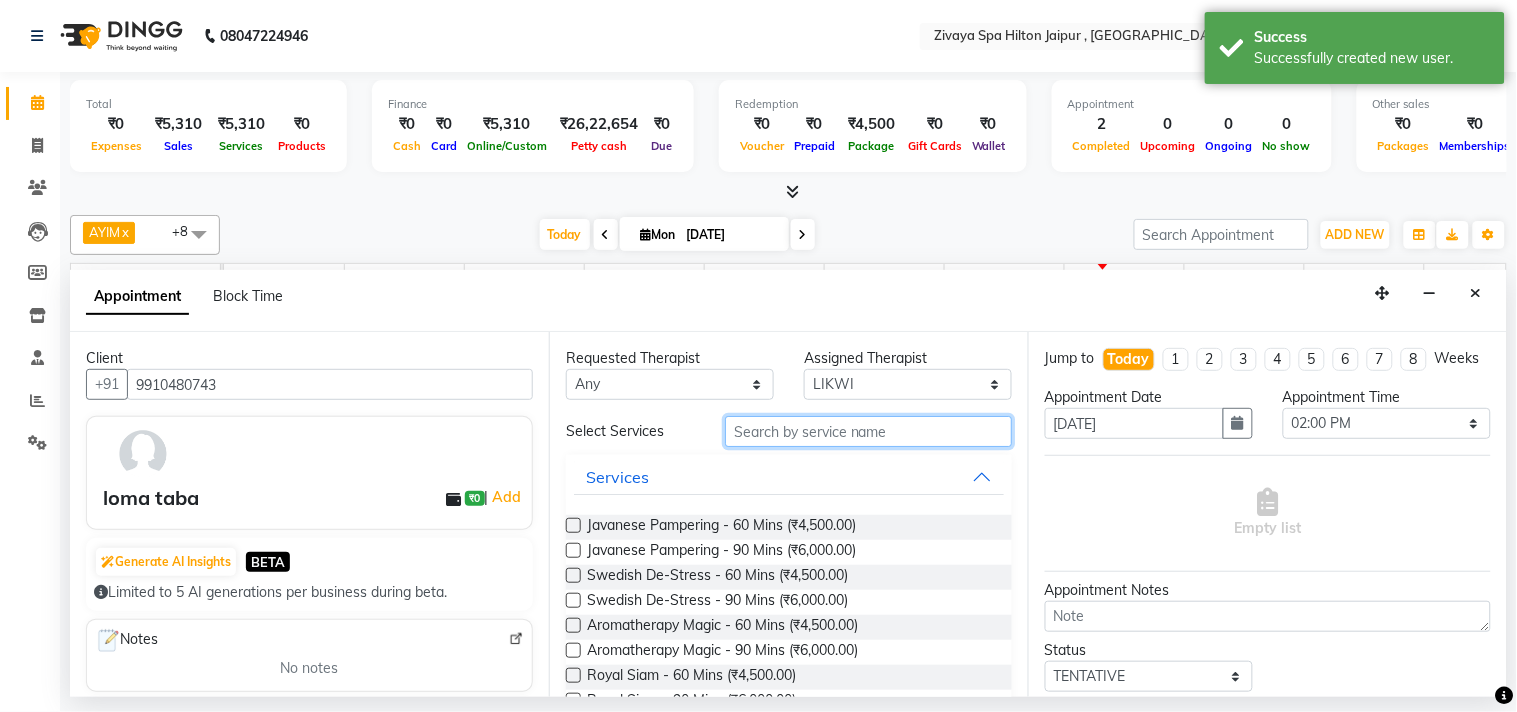 click at bounding box center (868, 431) 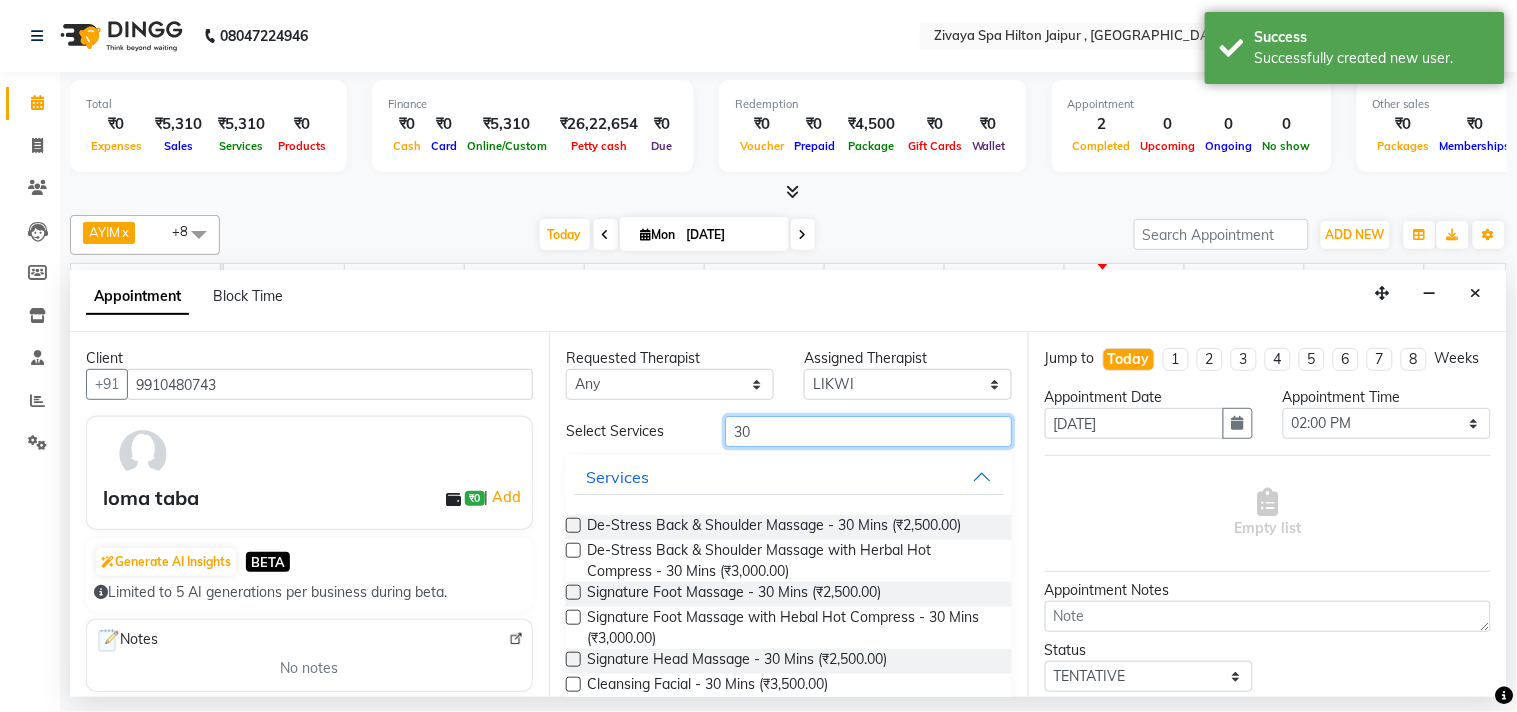 type on "30" 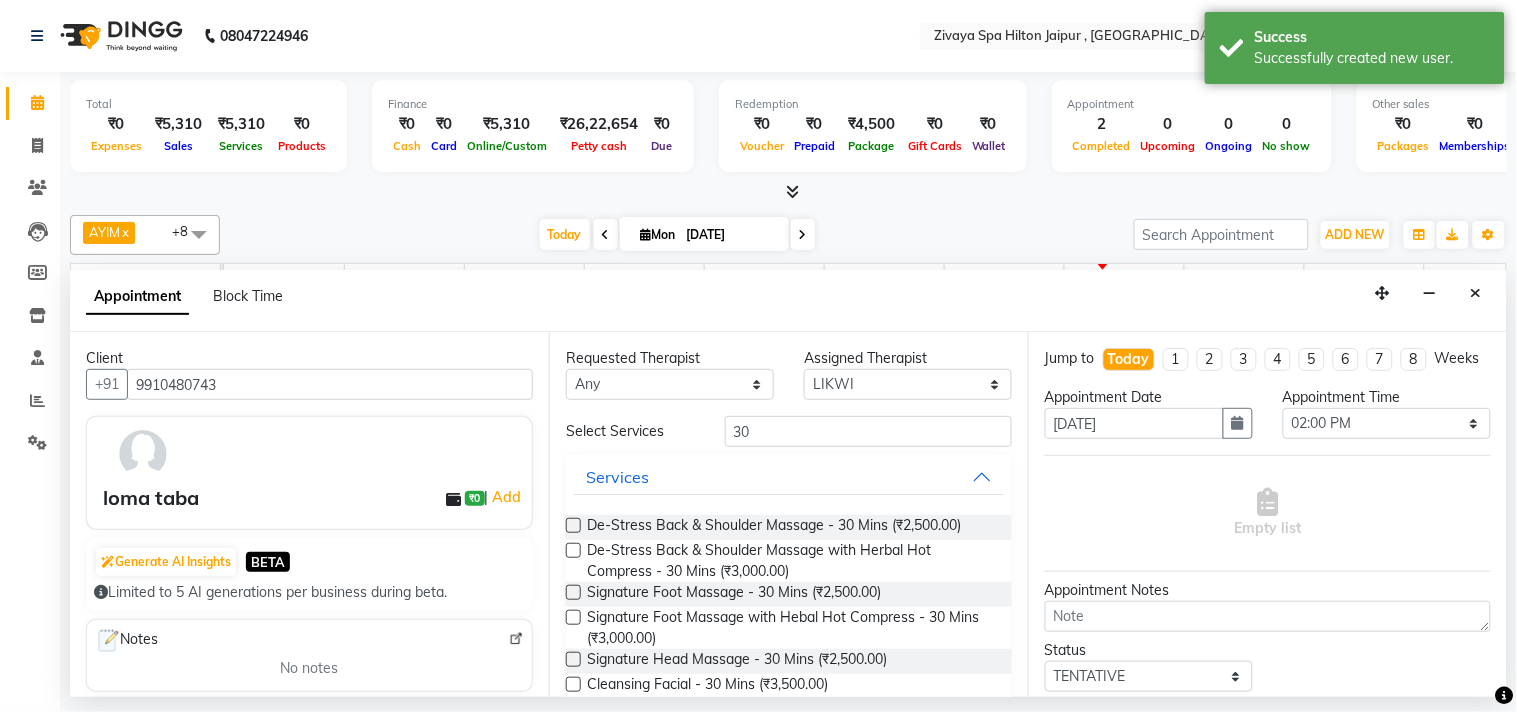 click at bounding box center (573, 525) 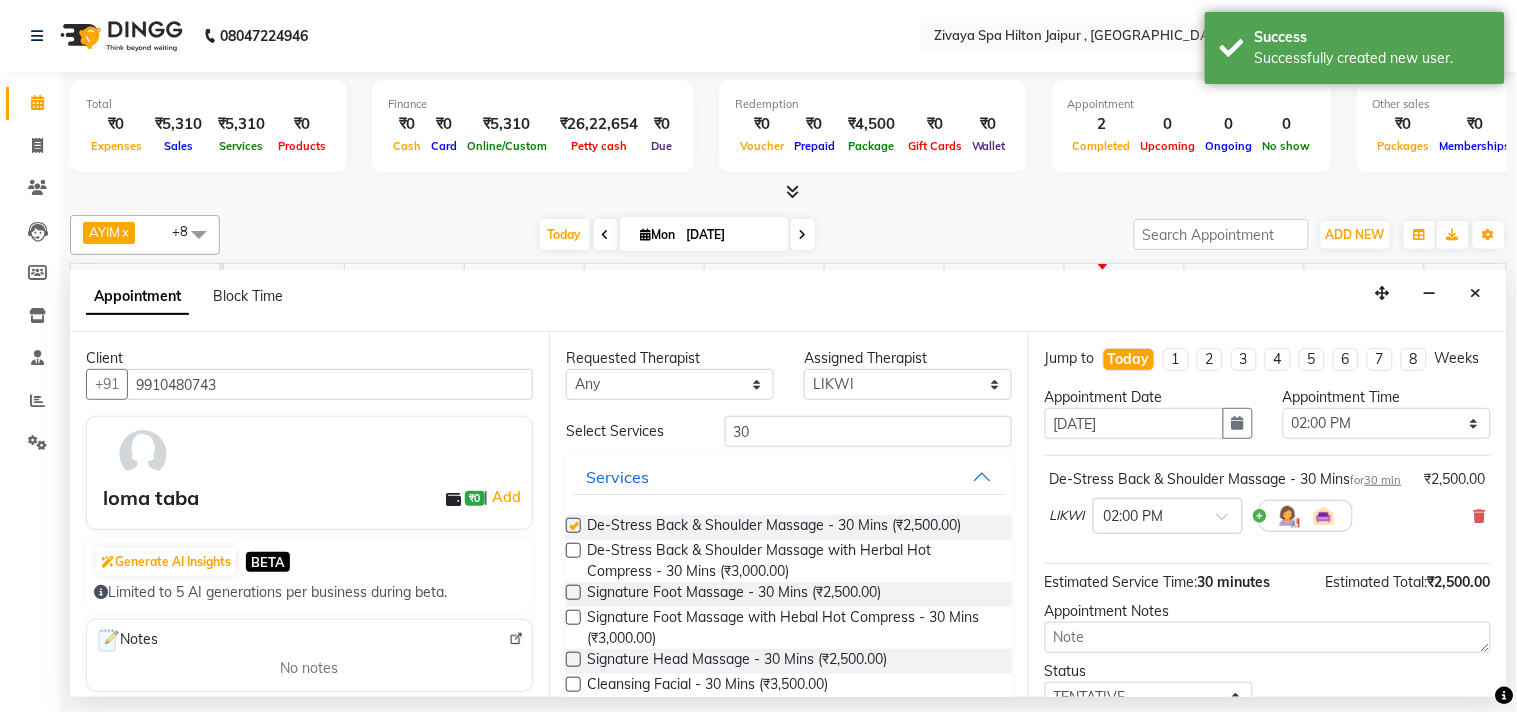 checkbox on "false" 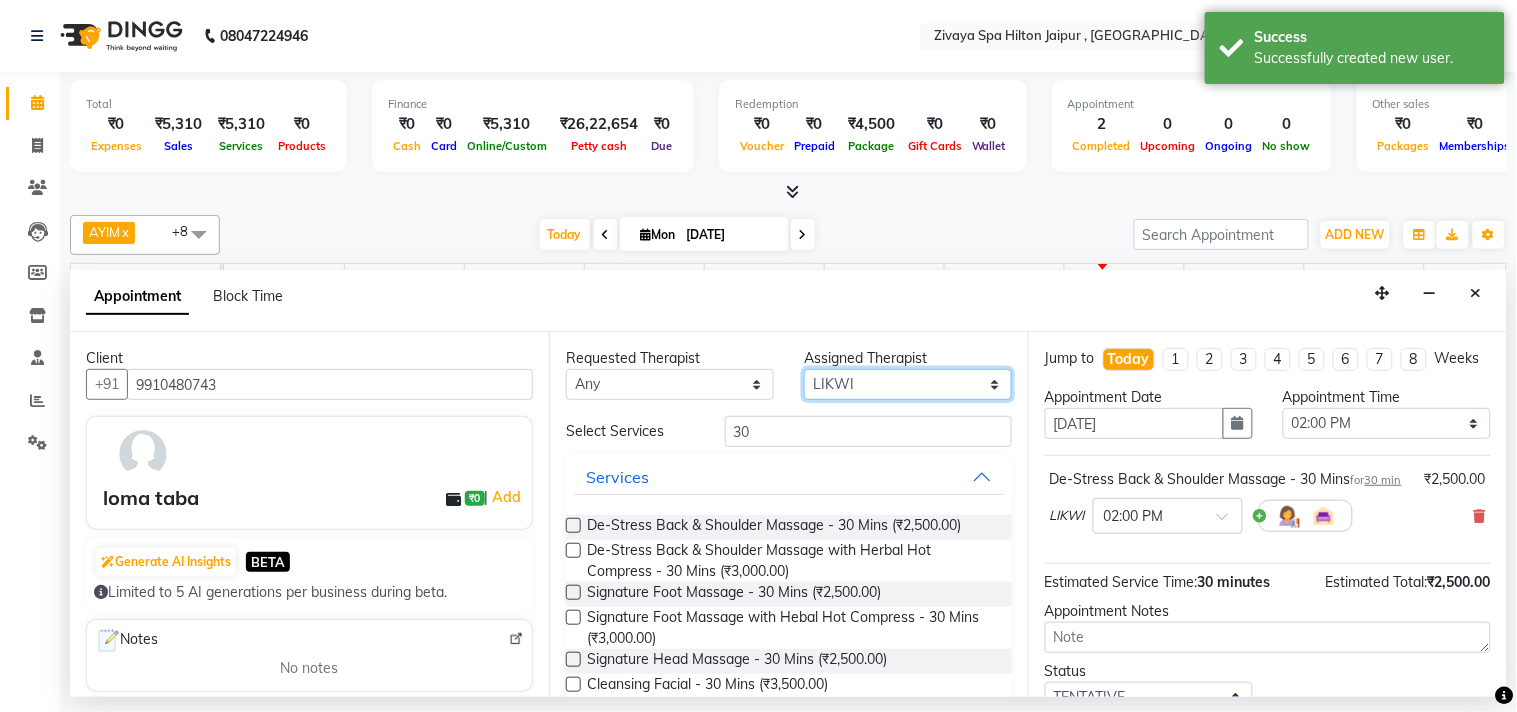 click on "Select [PERSON_NAME] JYOTI LIKWI [PERSON_NAME]  [PERSON_NAME]  [PERSON_NAME] [PERSON_NAME]" at bounding box center [908, 384] 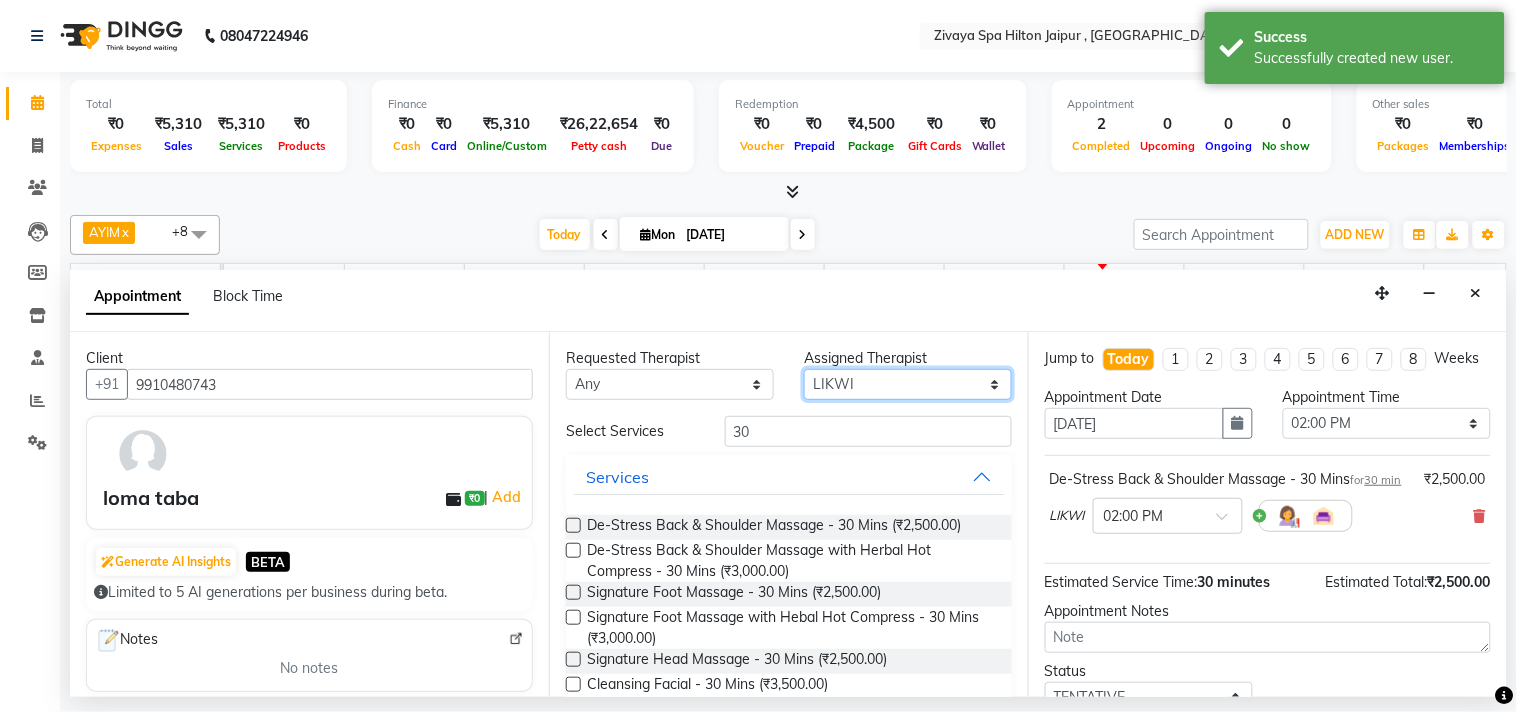 click on "Select [PERSON_NAME] JYOTI LIKWI [PERSON_NAME]  [PERSON_NAME]  [PERSON_NAME] [PERSON_NAME]" at bounding box center [908, 384] 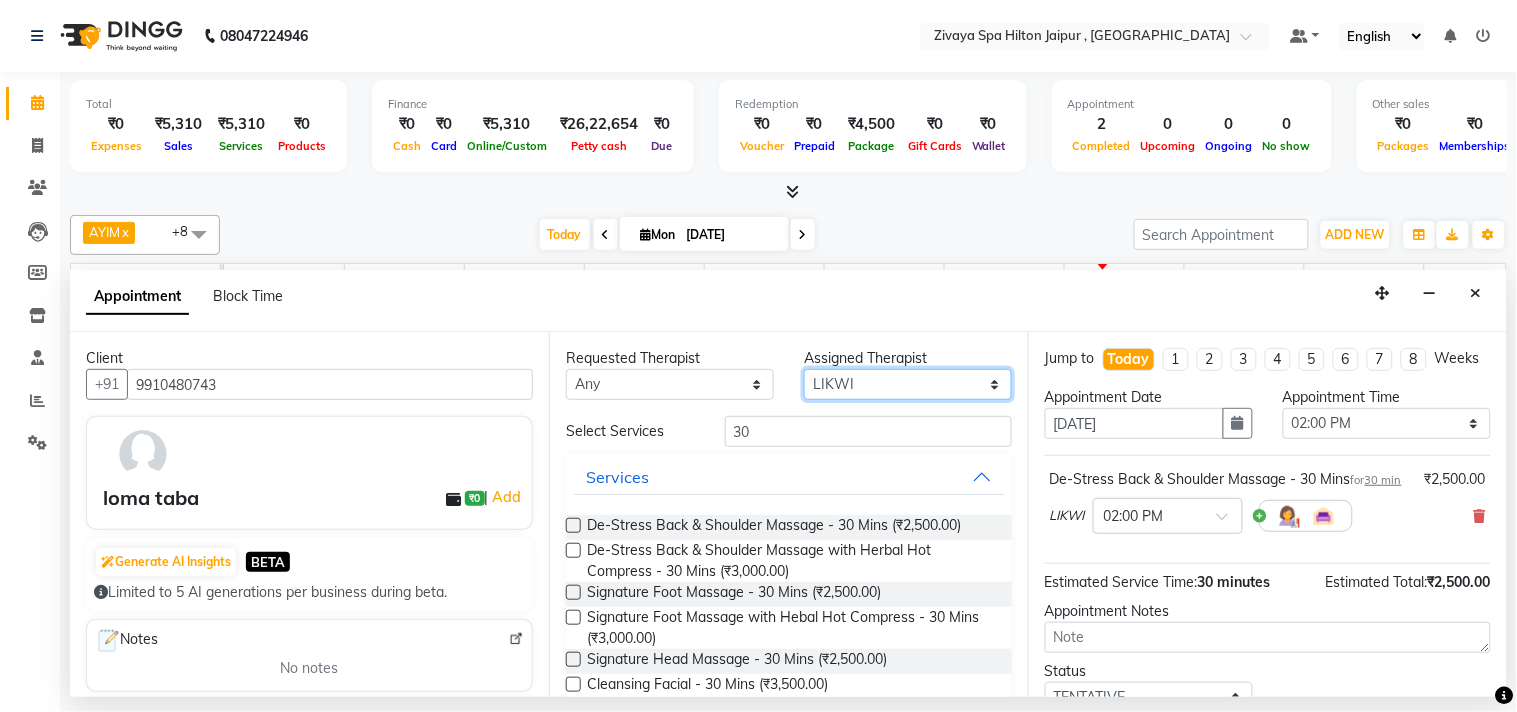 select on "82537" 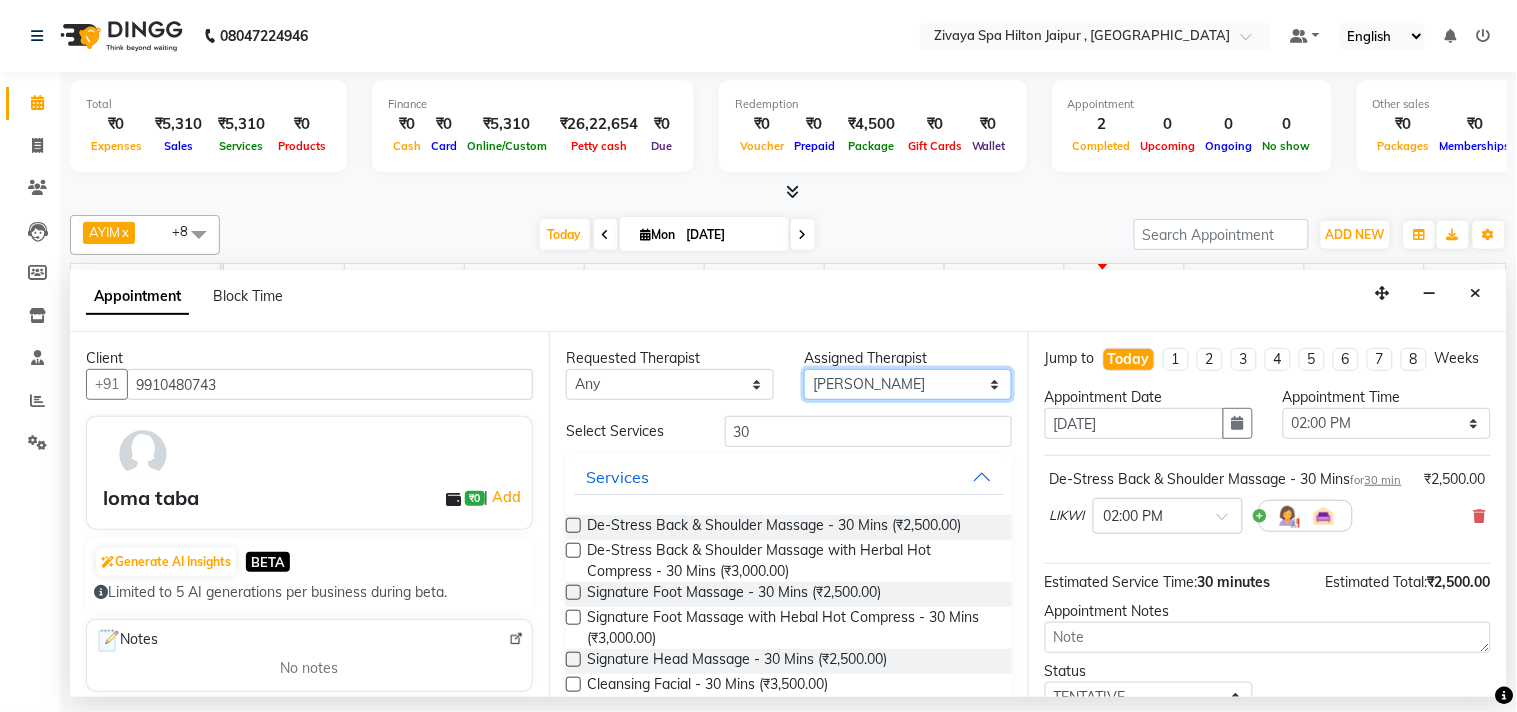 click on "Select [PERSON_NAME] JYOTI LIKWI [PERSON_NAME]  [PERSON_NAME]  [PERSON_NAME] [PERSON_NAME]" at bounding box center (908, 384) 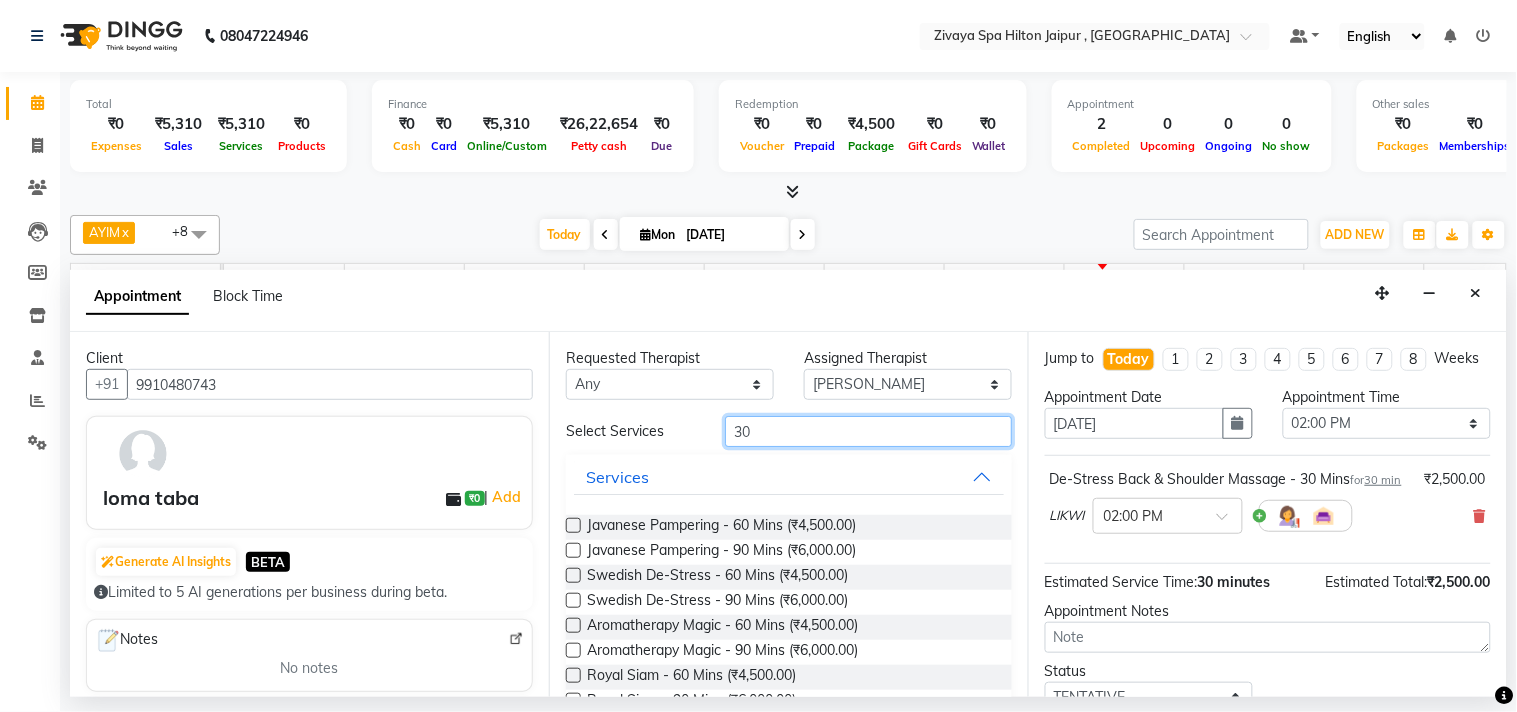 click on "30" at bounding box center (868, 431) 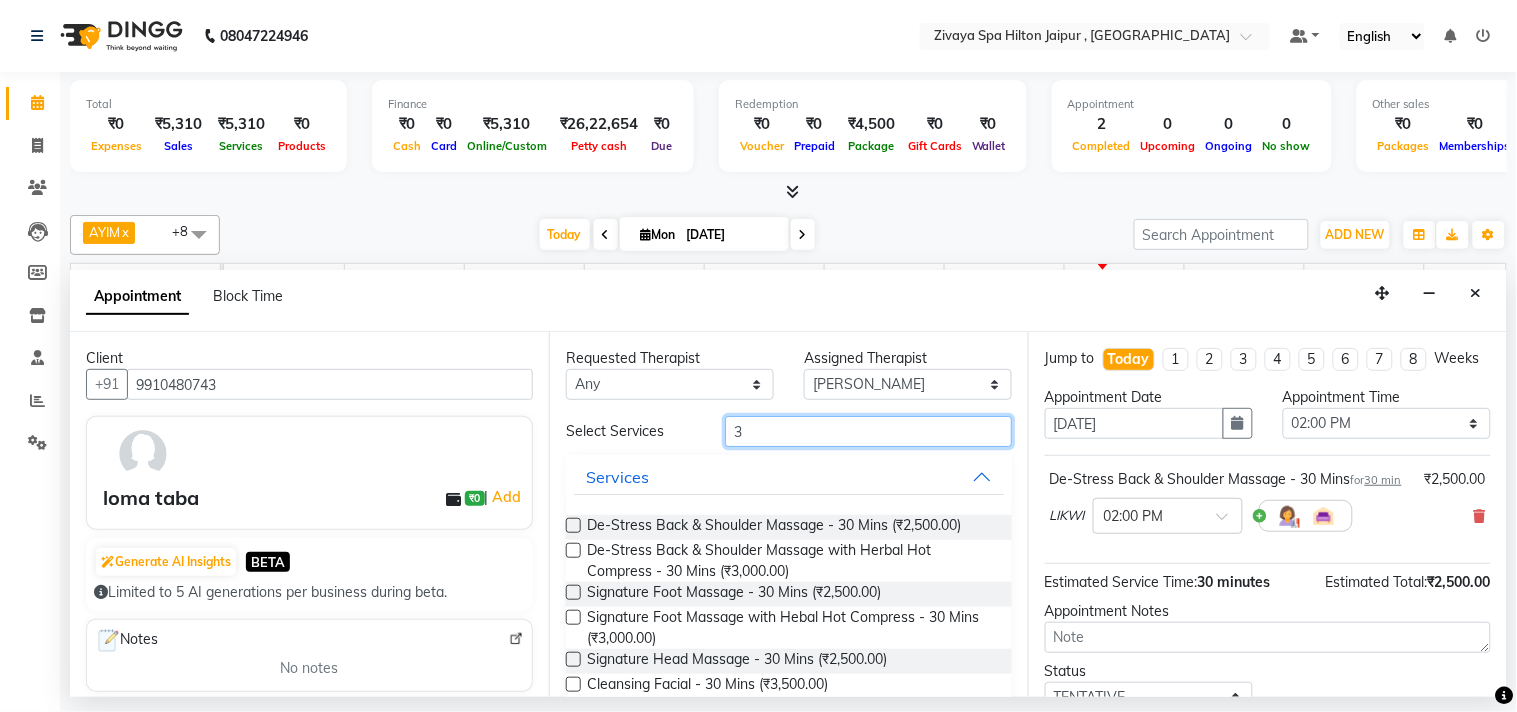 type on "3" 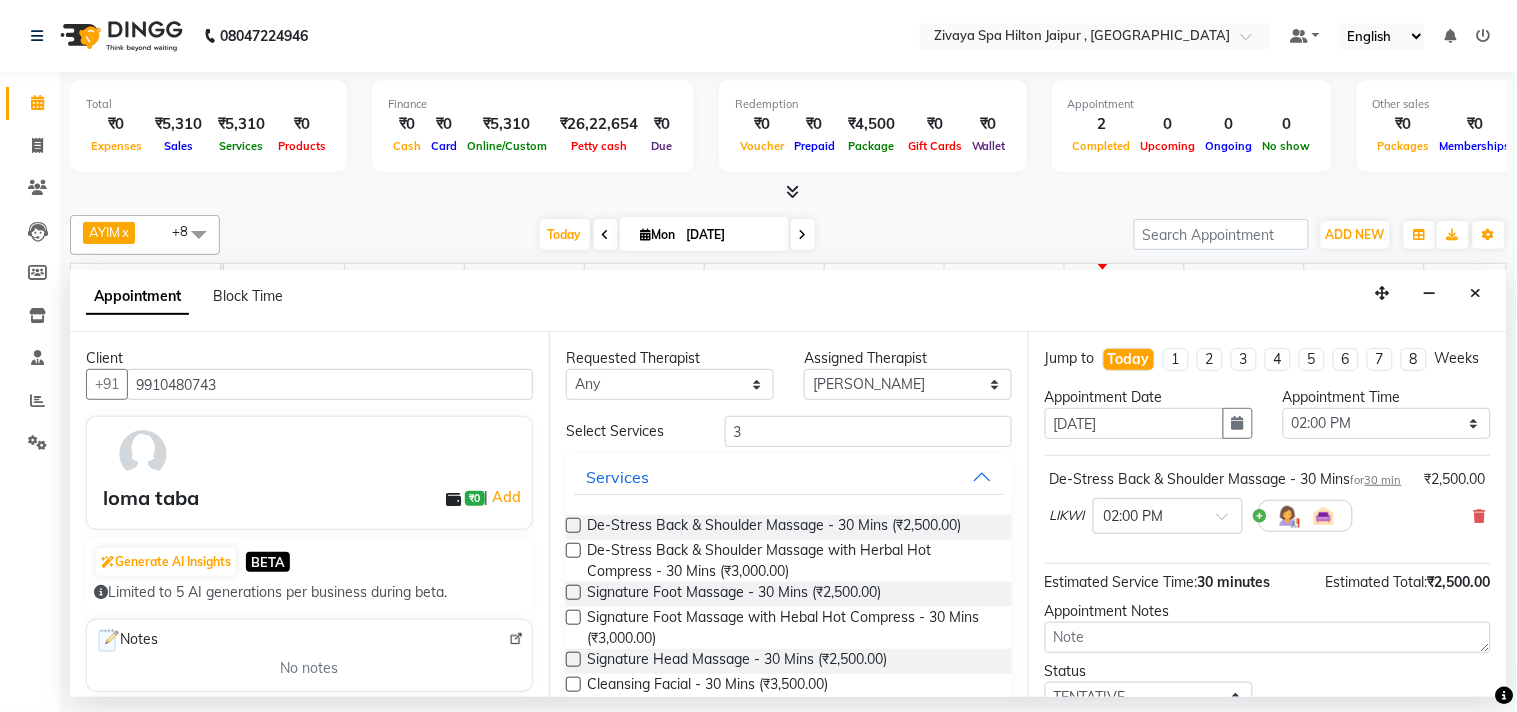 click at bounding box center [573, 659] 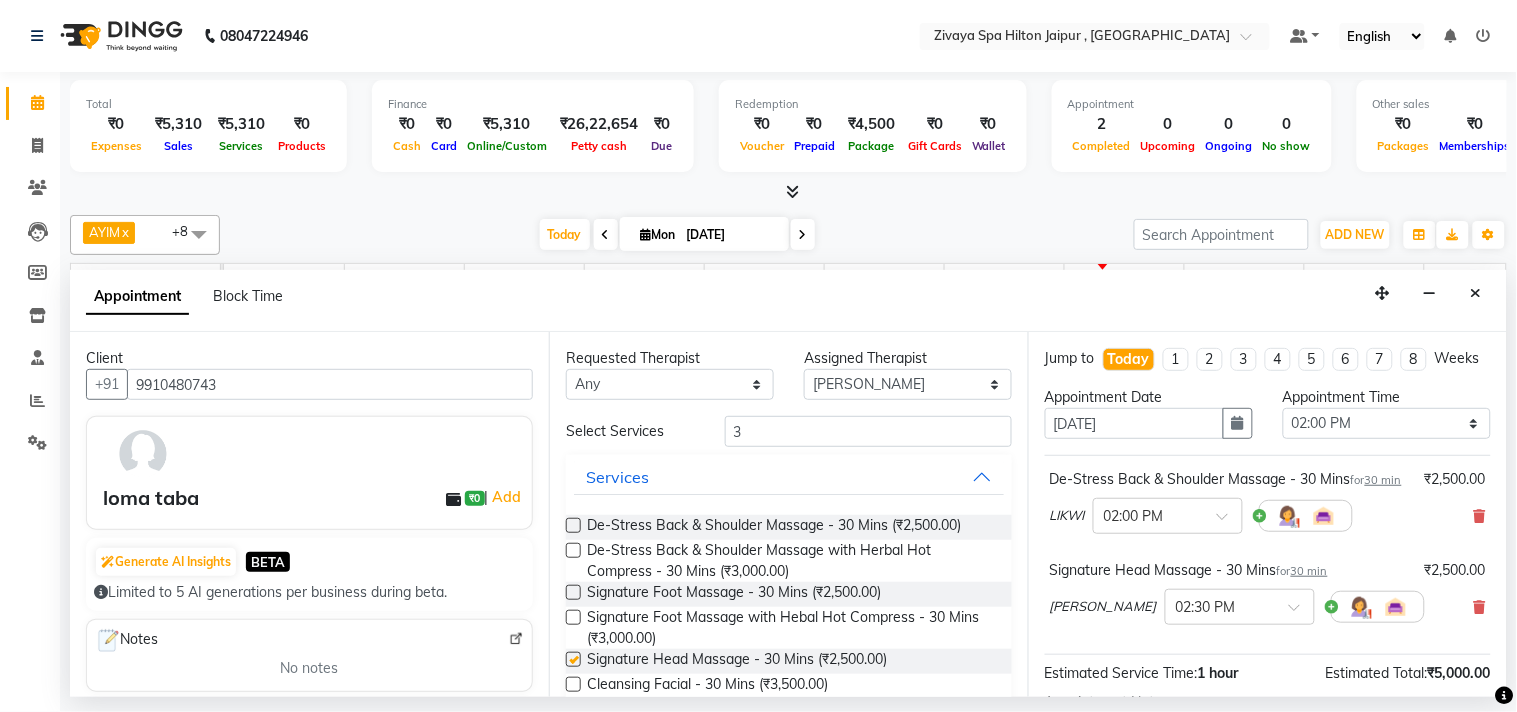 checkbox on "false" 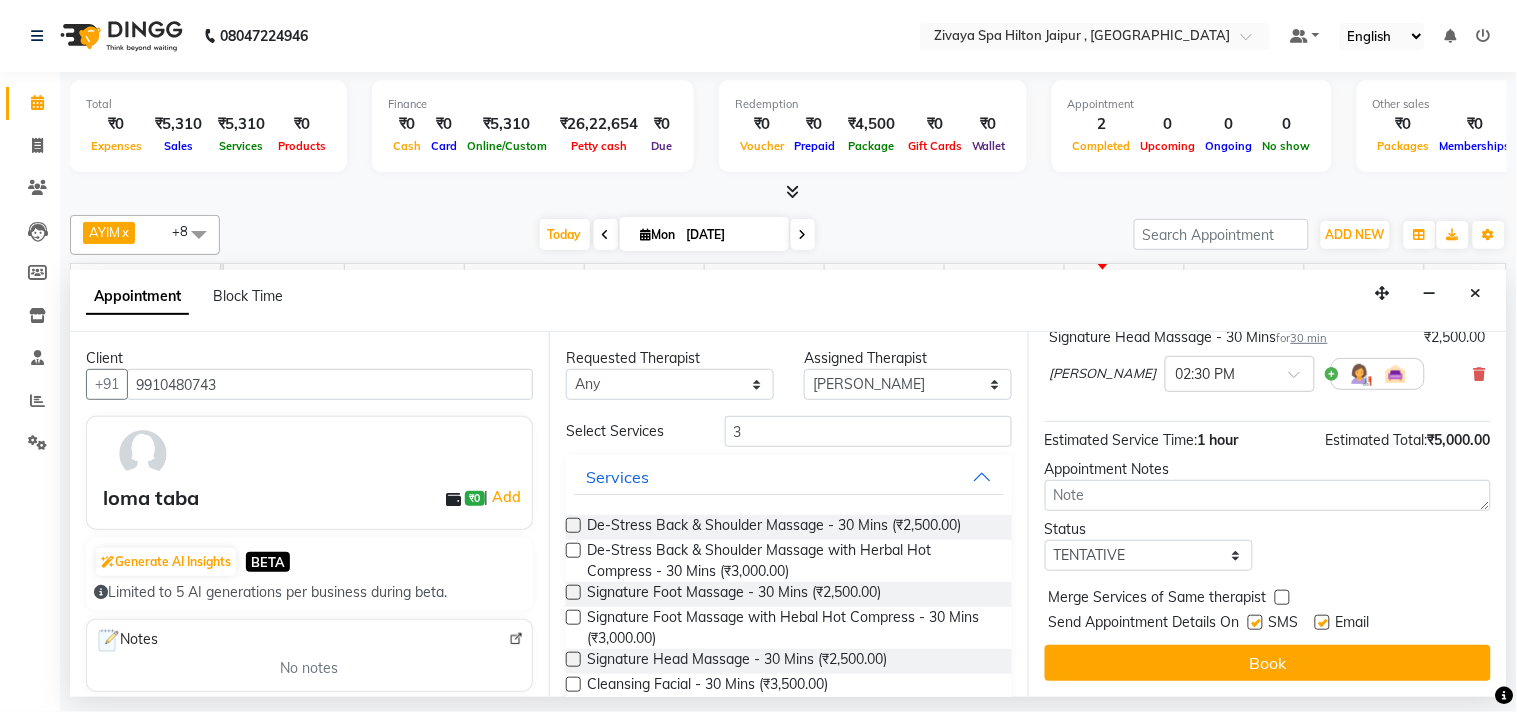 scroll, scrollTop: 162, scrollLeft: 0, axis: vertical 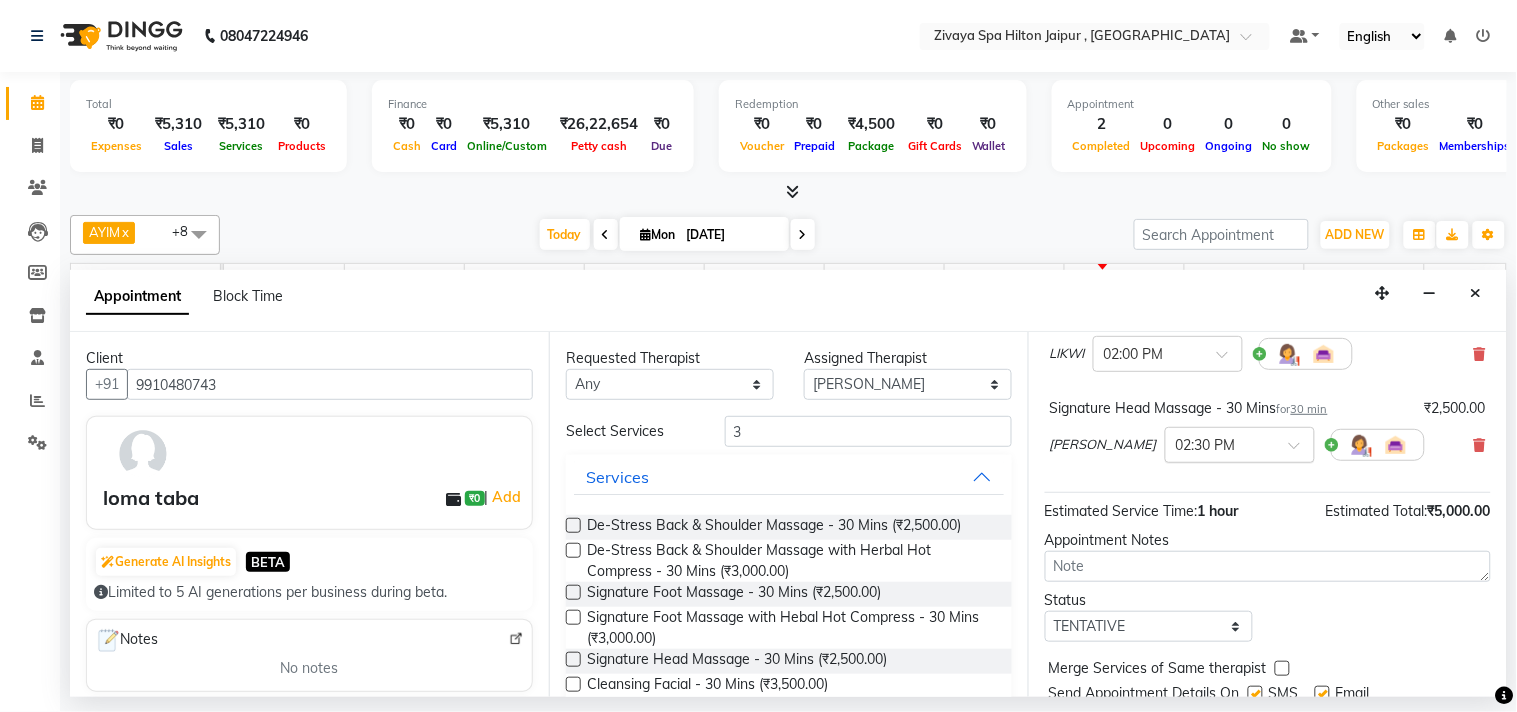 click at bounding box center (1301, 451) 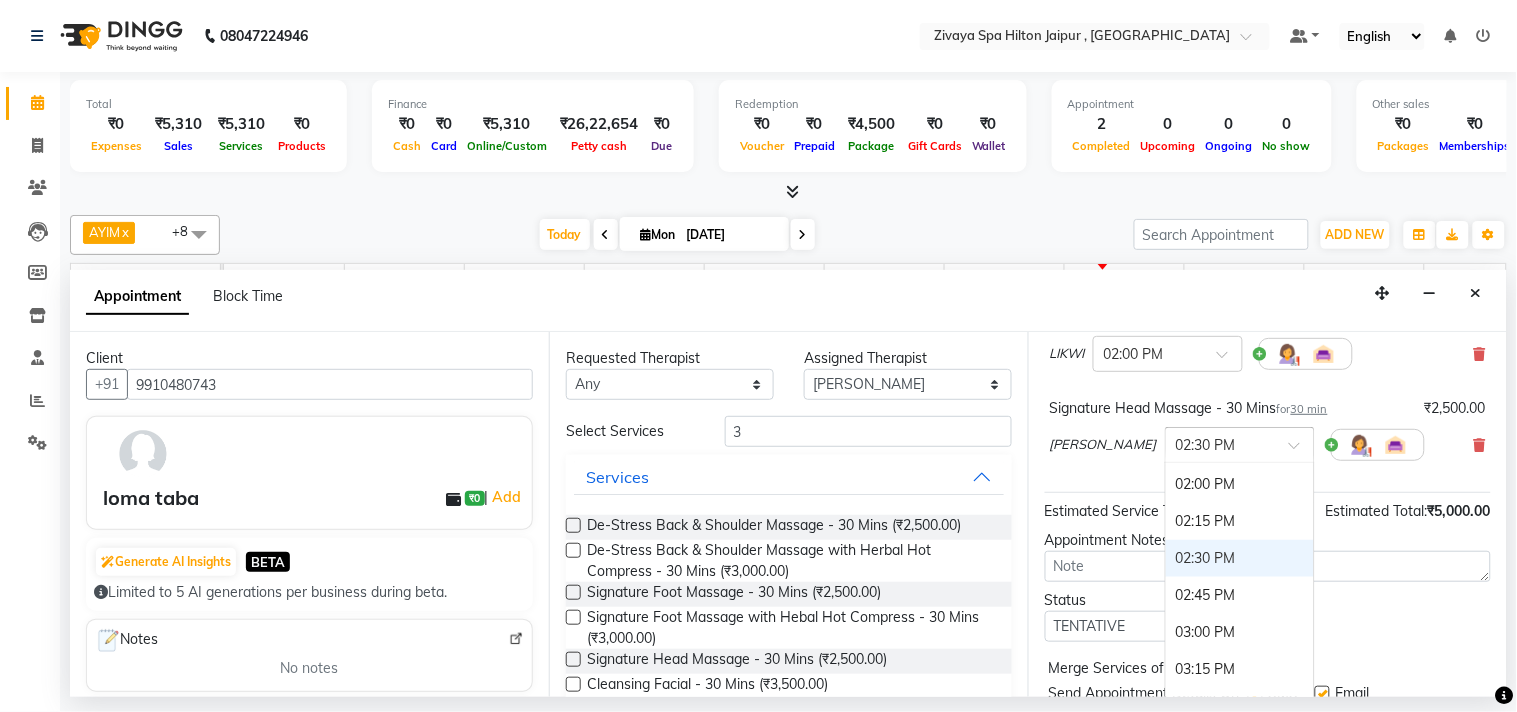 scroll, scrollTop: 885, scrollLeft: 0, axis: vertical 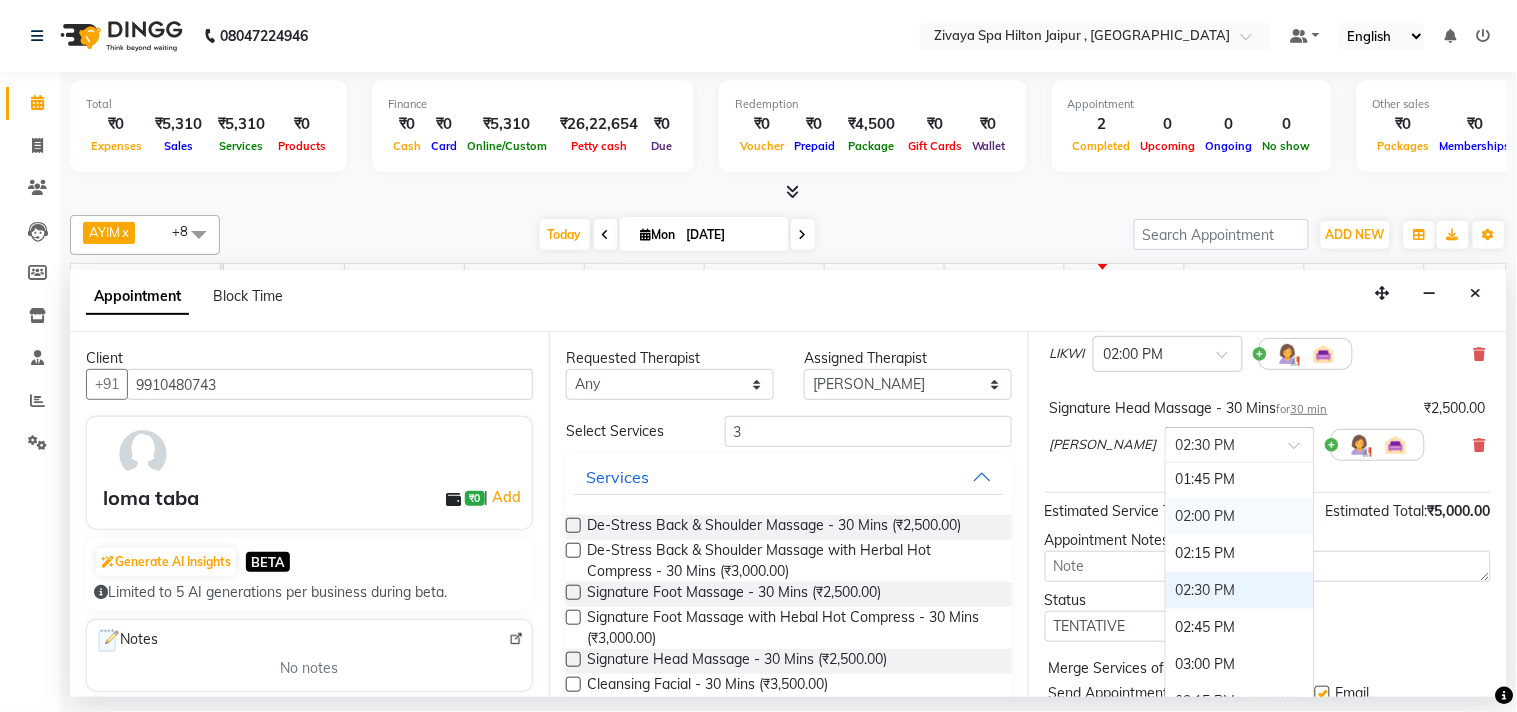 click on "02:00 PM" at bounding box center [1240, 516] 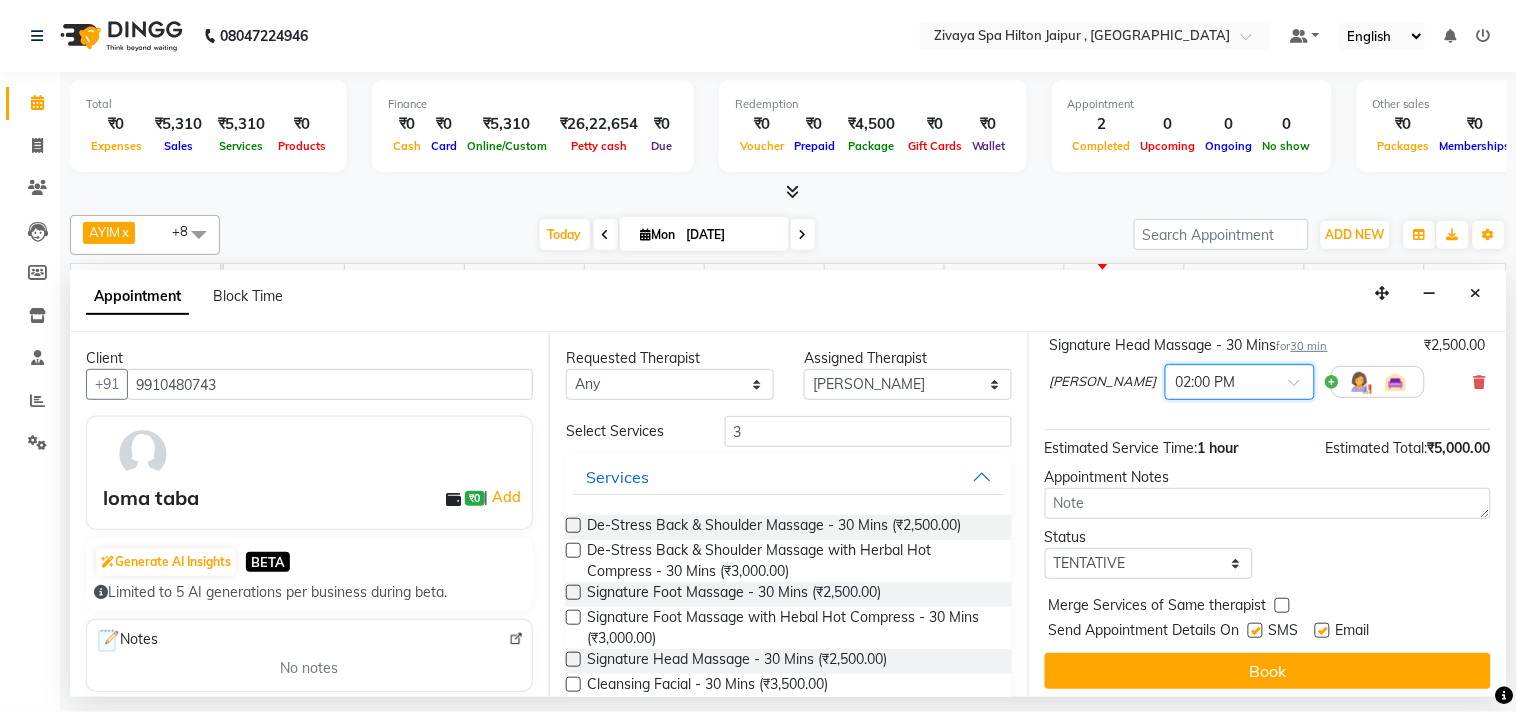 scroll, scrollTop: 293, scrollLeft: 0, axis: vertical 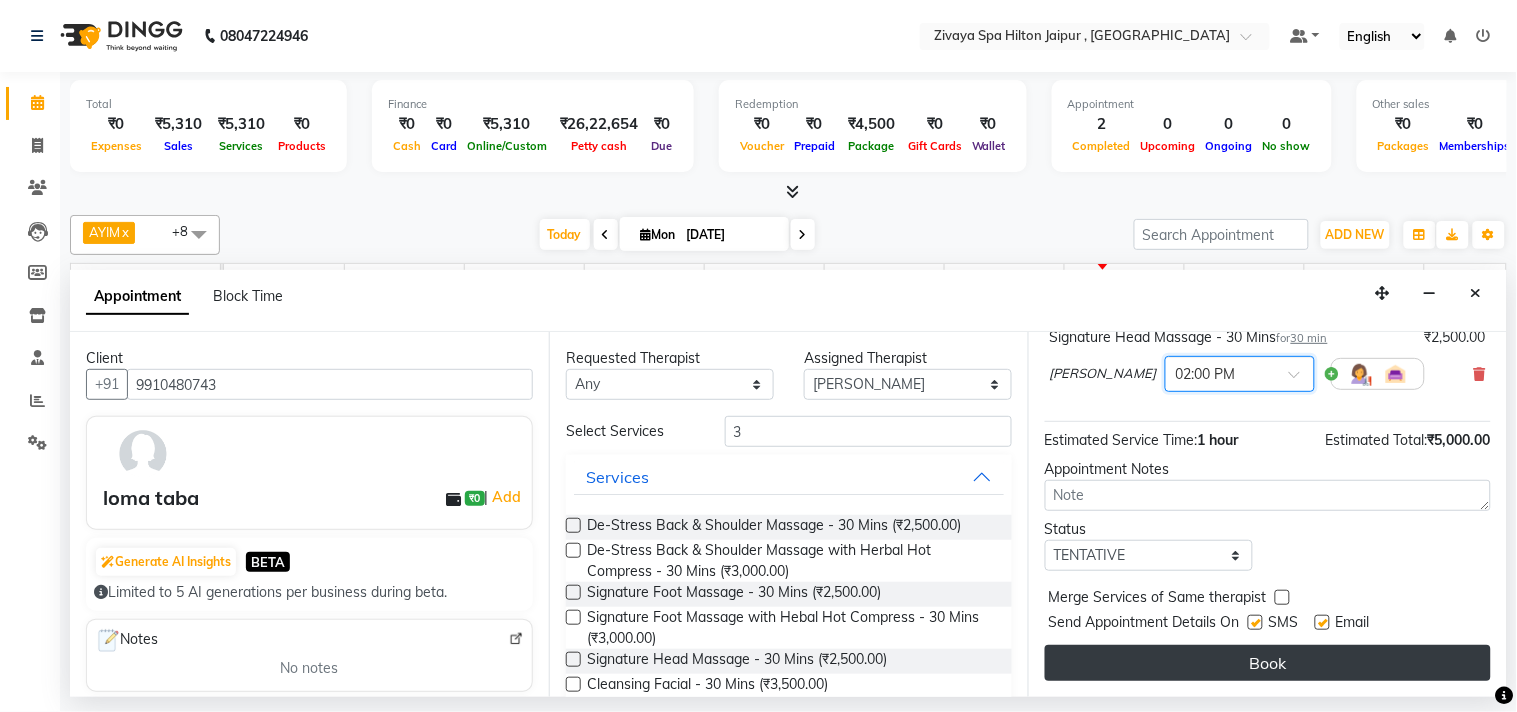 click on "Book" at bounding box center [1268, 663] 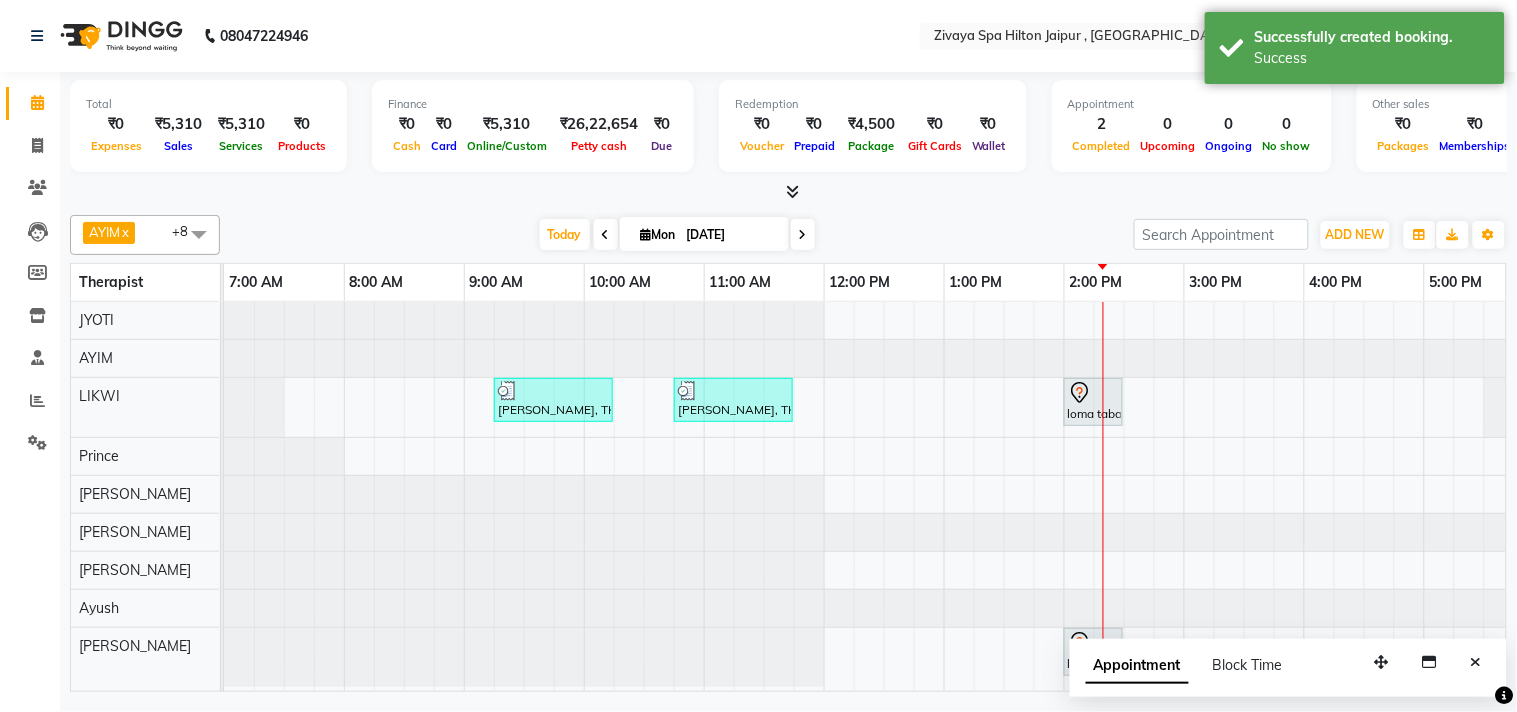 scroll, scrollTop: 7, scrollLeft: 0, axis: vertical 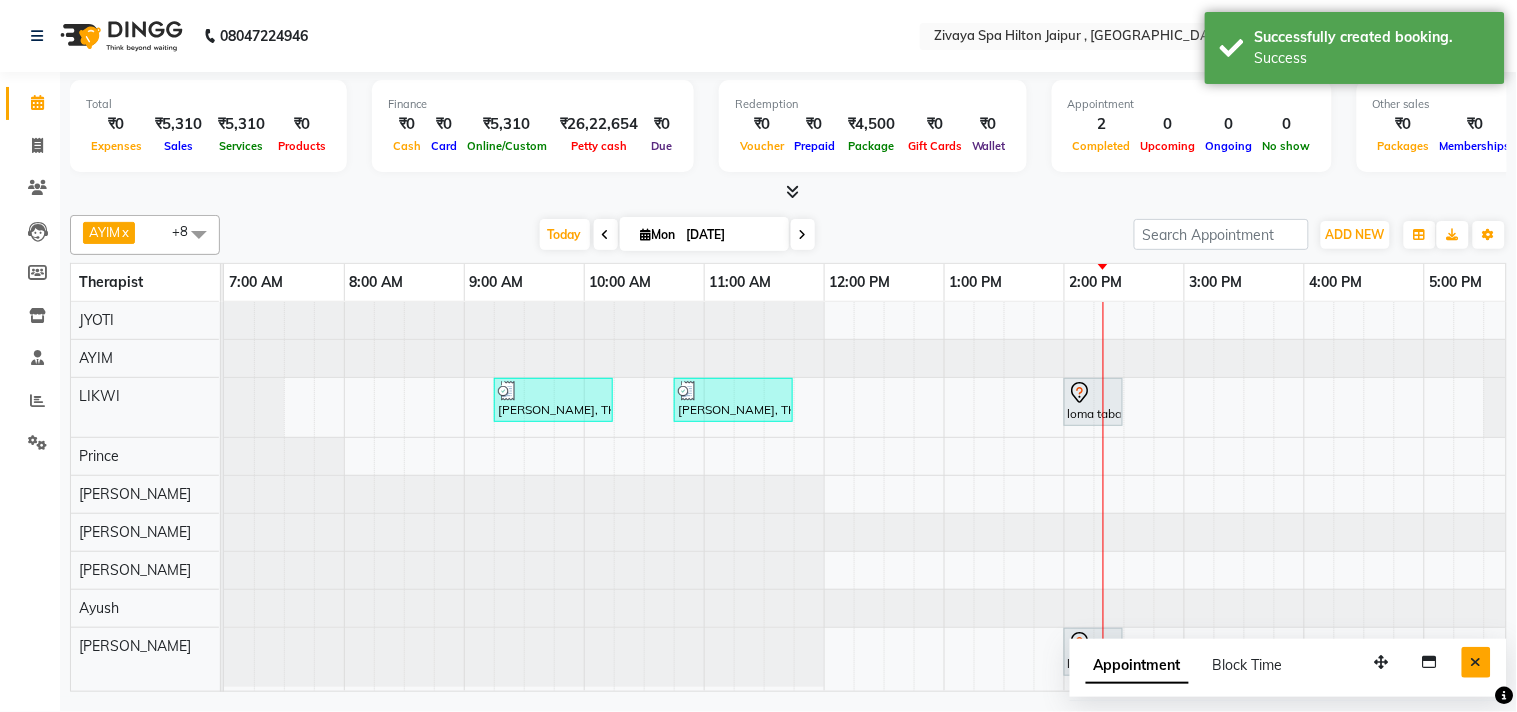 click at bounding box center [1476, 662] 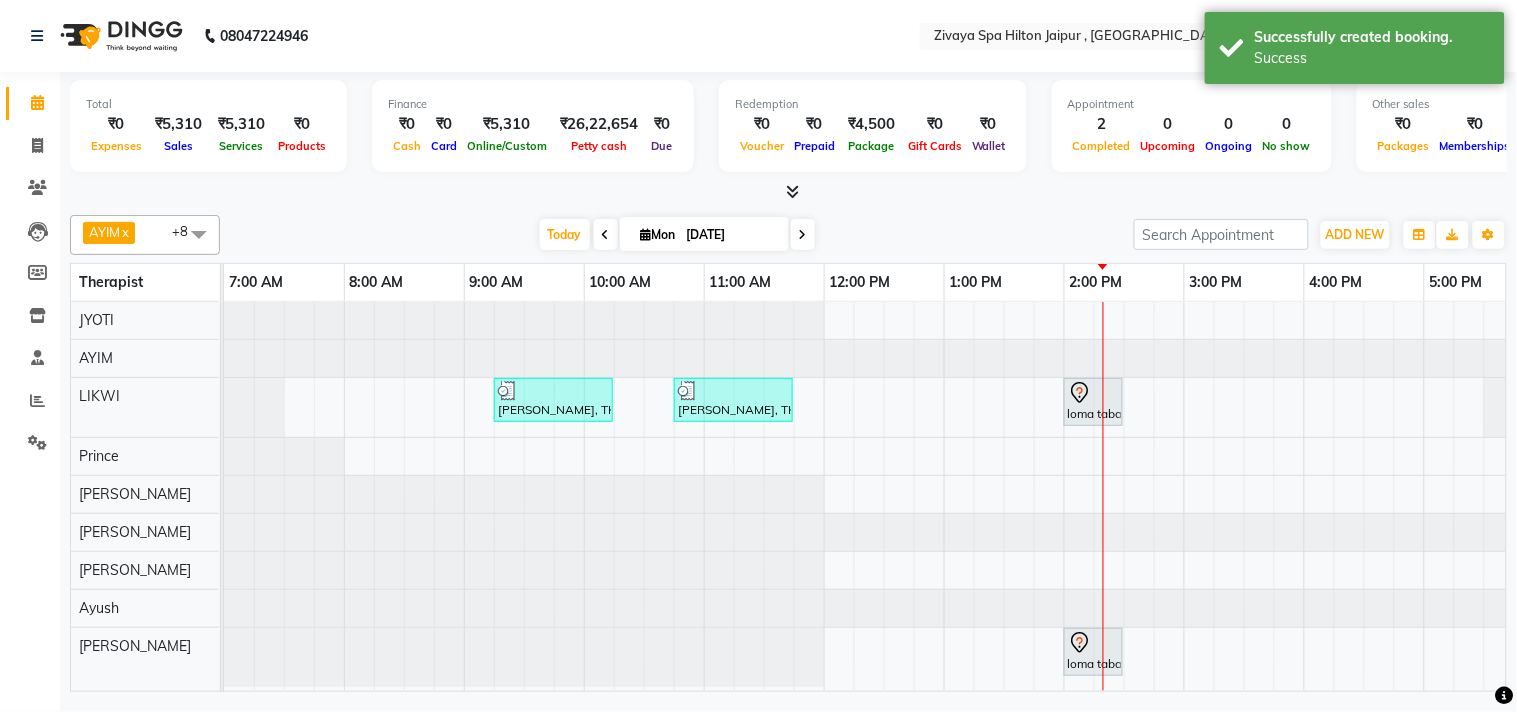 scroll, scrollTop: 0, scrollLeft: 0, axis: both 